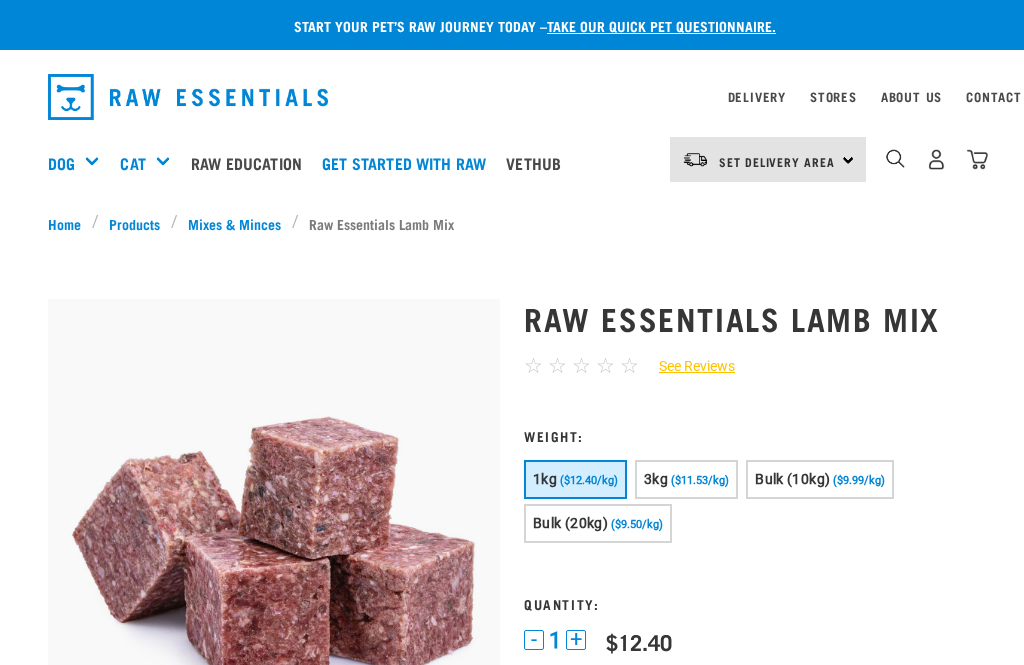 scroll, scrollTop: 0, scrollLeft: 24, axis: horizontal 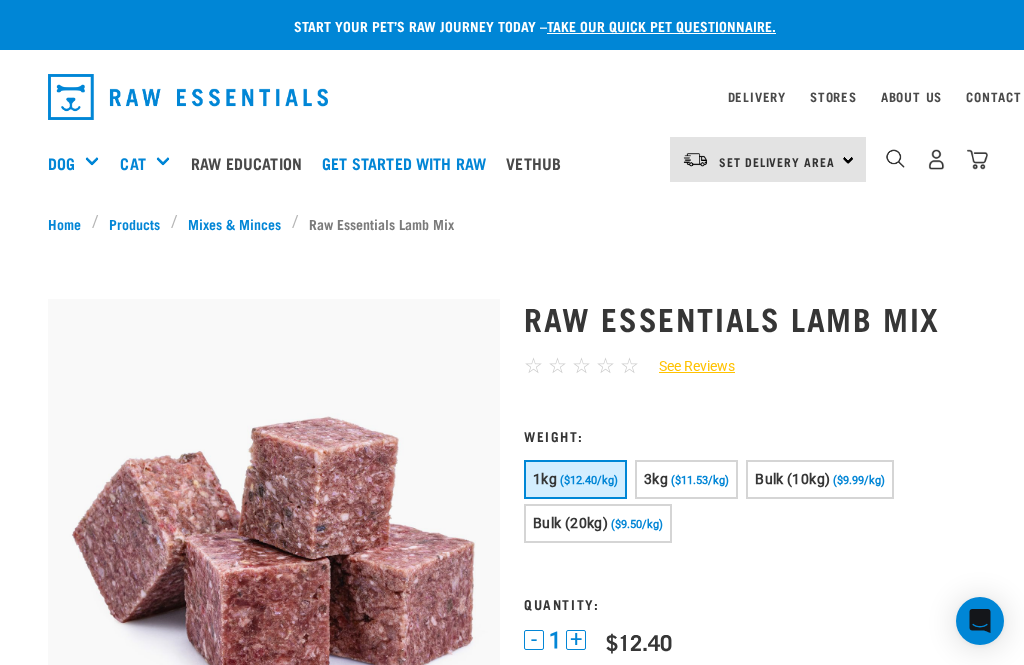 click on "Bulk (20kg)
($9.50/kg)" at bounding box center [598, 523] 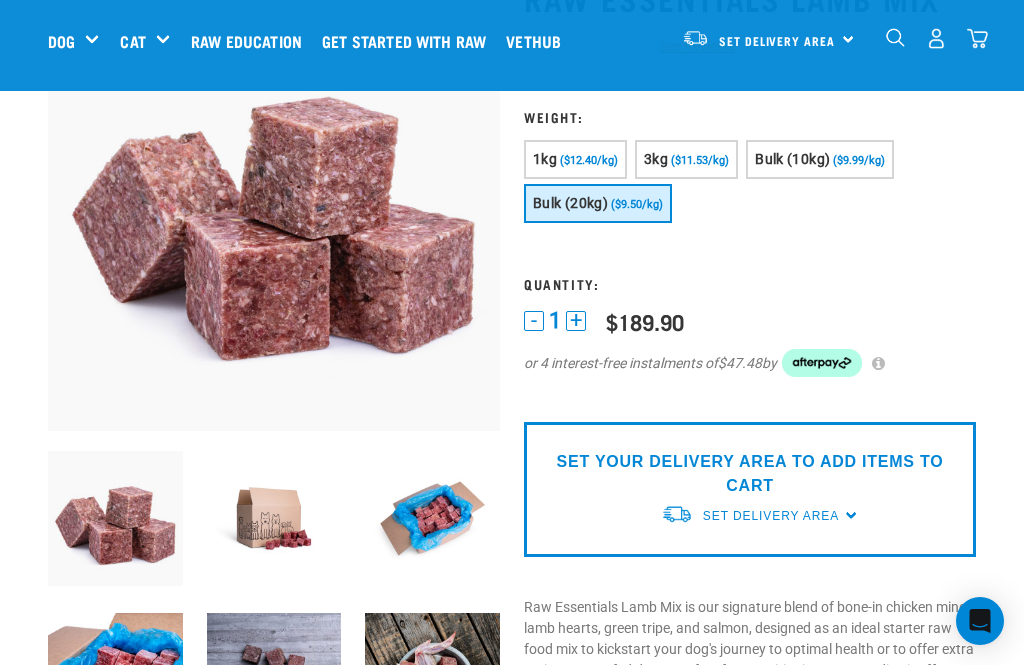 scroll, scrollTop: 170, scrollLeft: 0, axis: vertical 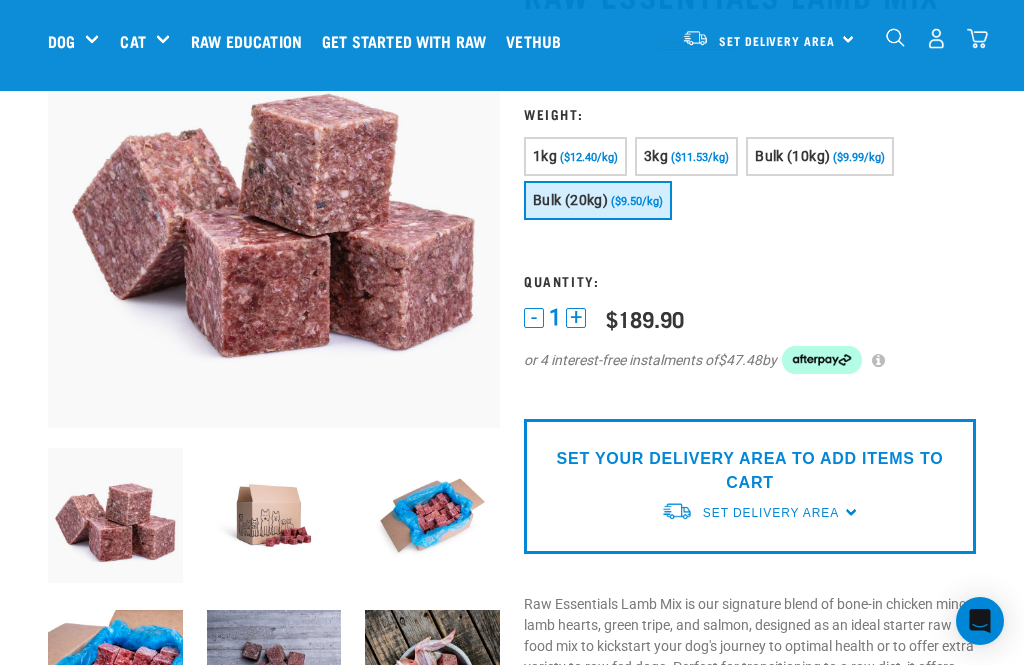 click on "Set Delivery Area" at bounding box center (771, 513) 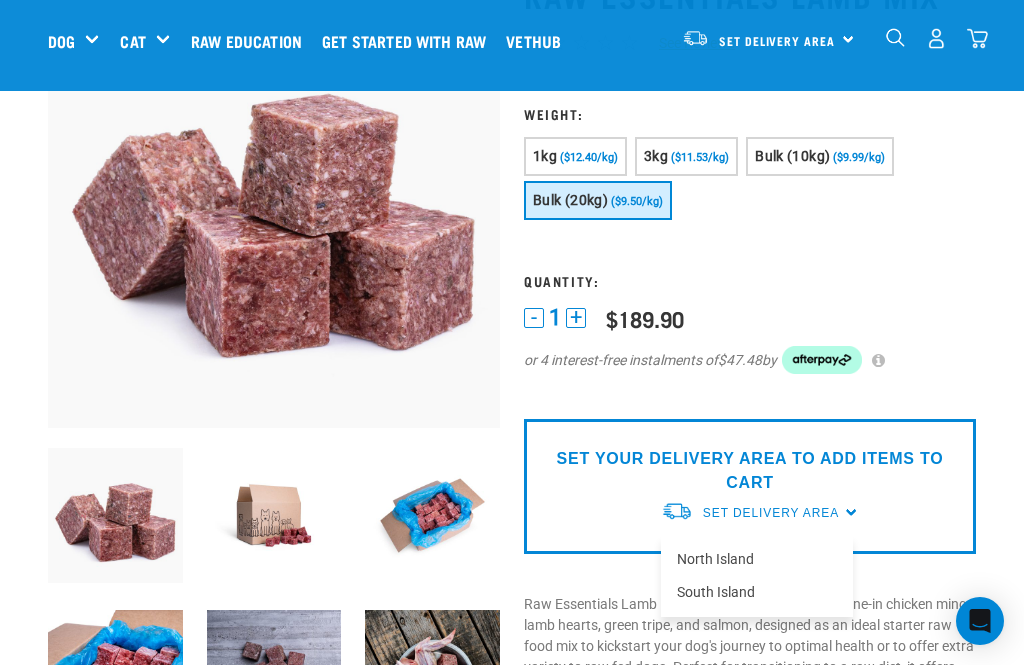 click on "North Island" at bounding box center (757, 559) 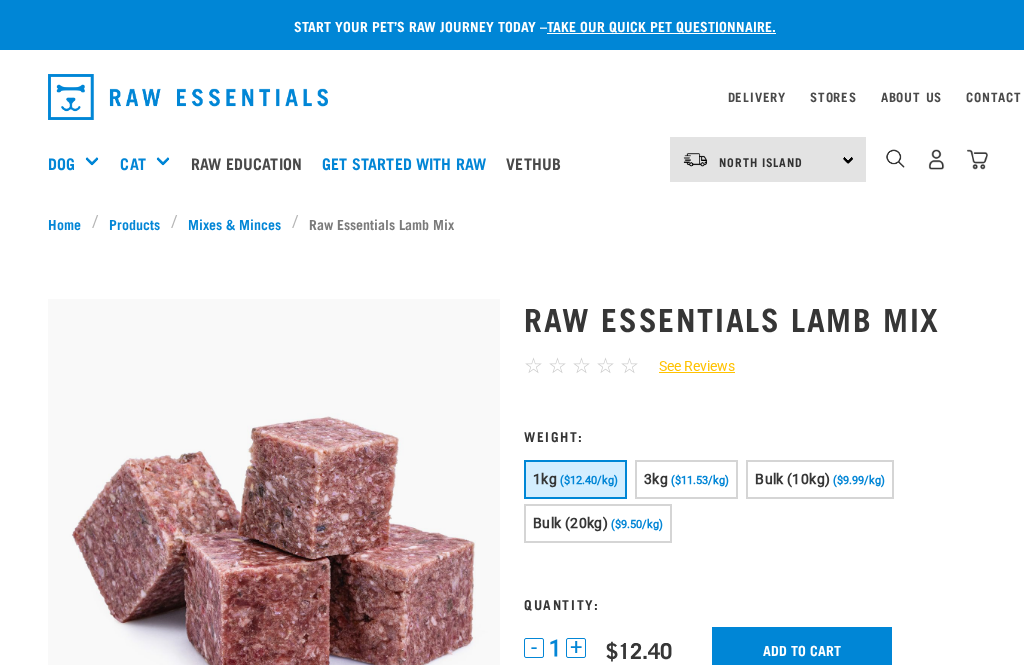 scroll, scrollTop: 0, scrollLeft: 0, axis: both 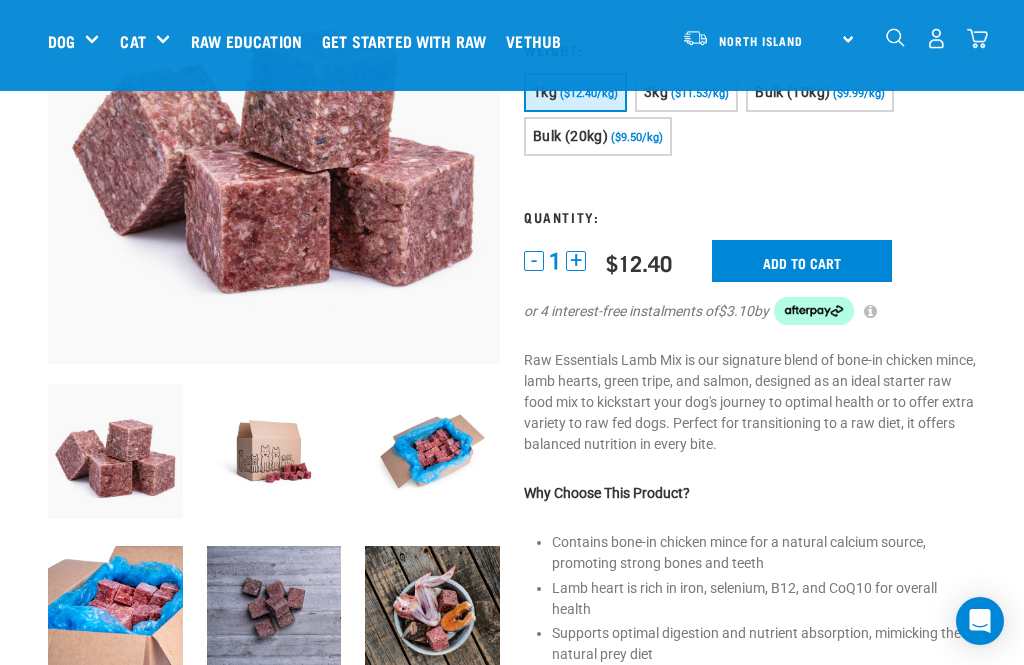 click on "($9.50/kg)" at bounding box center [637, 137] 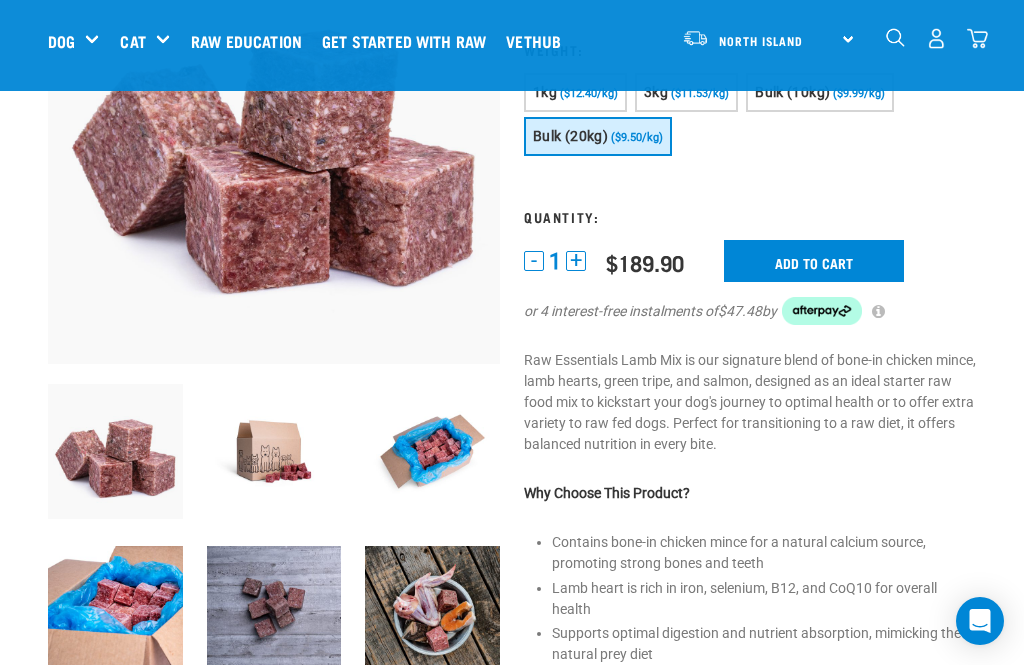 click on "Add to cart" at bounding box center (814, 261) 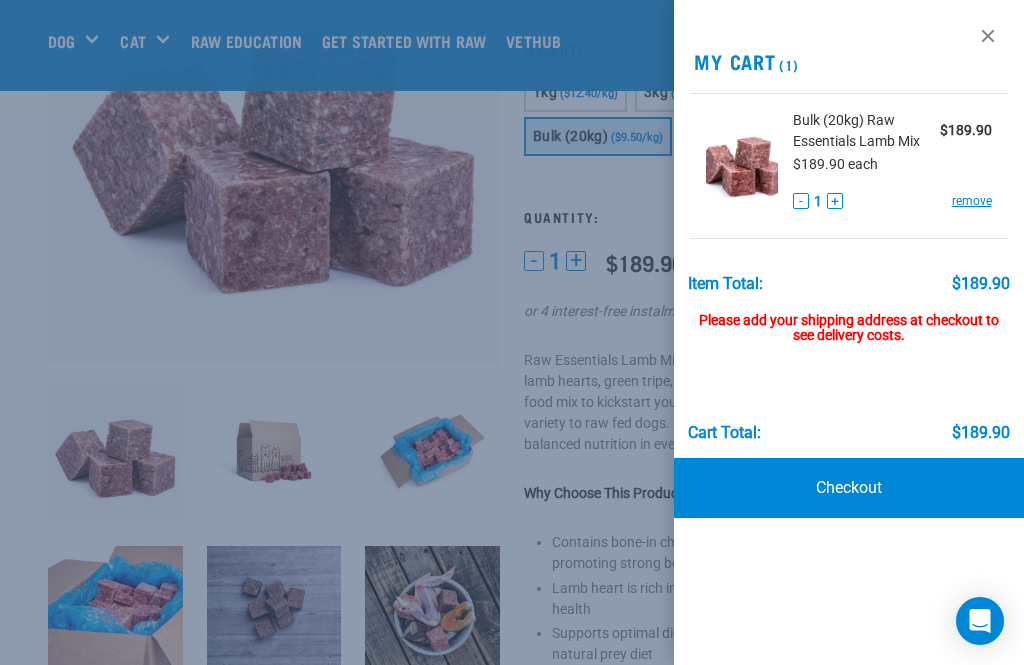 click at bounding box center (512, 332) 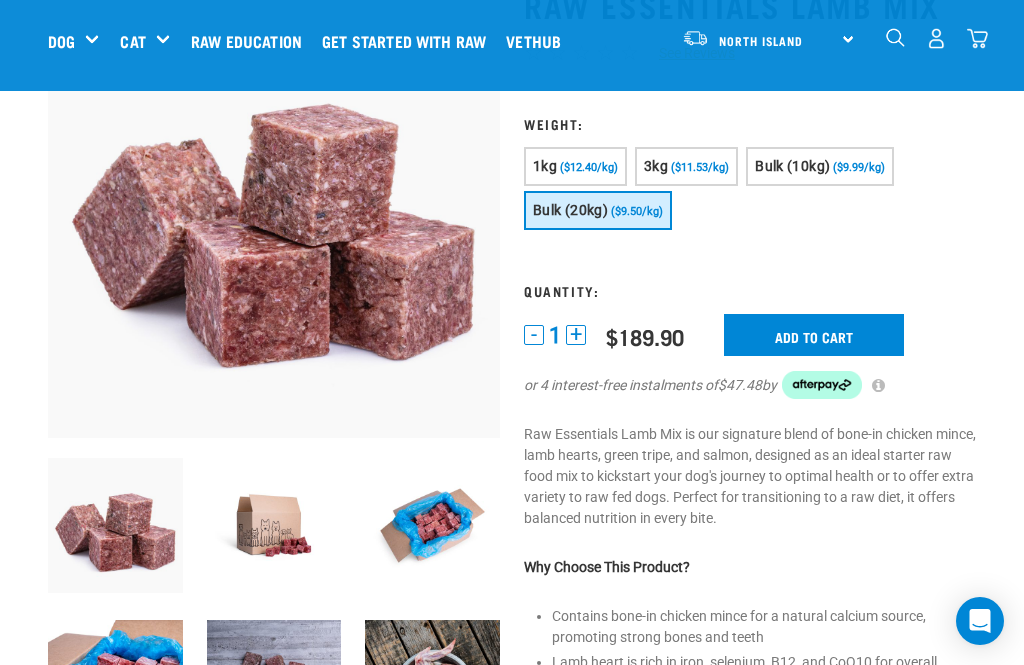 scroll, scrollTop: 0, scrollLeft: 0, axis: both 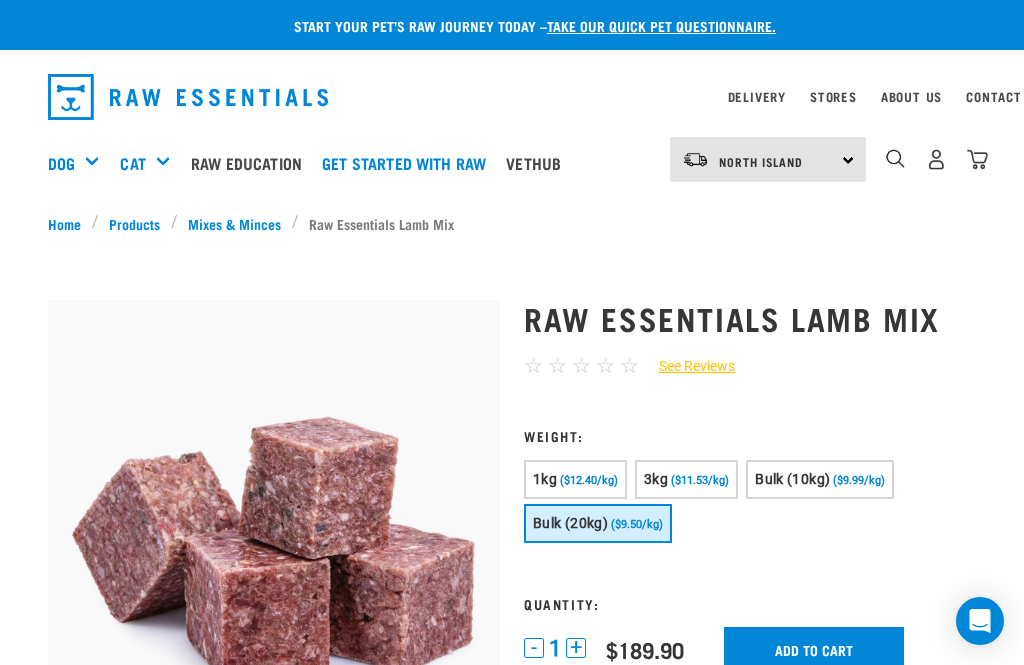 click on "Products" at bounding box center (135, 223) 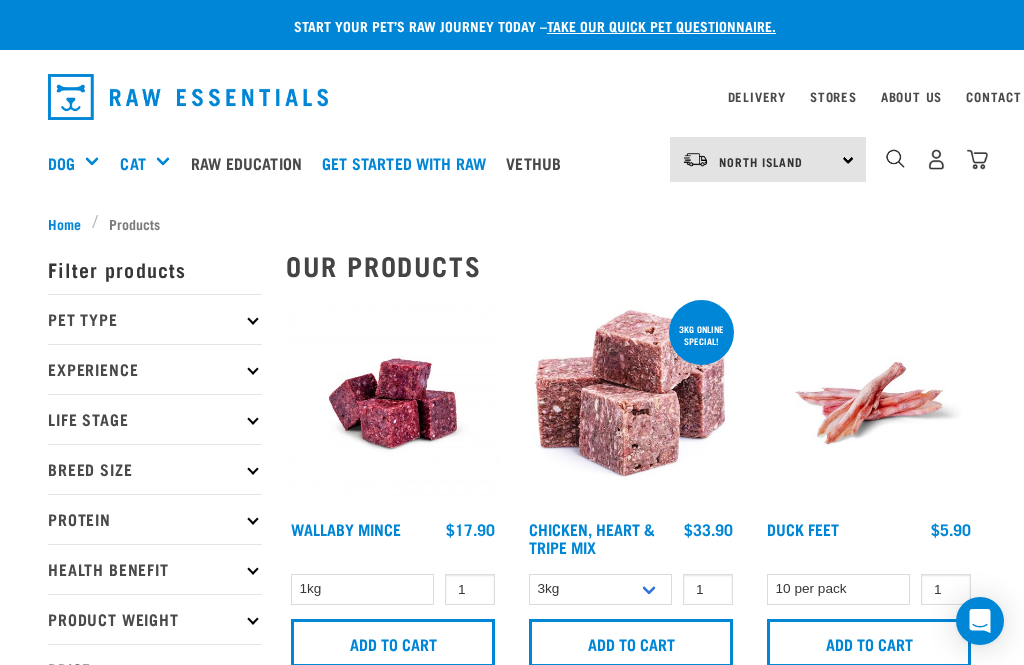 scroll, scrollTop: 0, scrollLeft: 0, axis: both 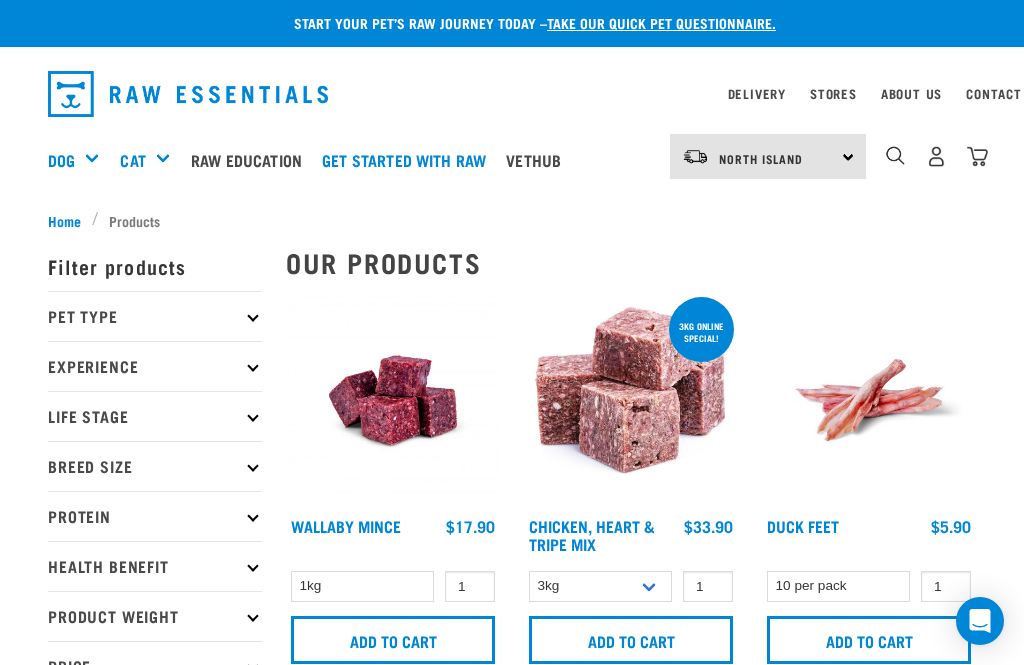 click on "Pet Type" at bounding box center (155, 316) 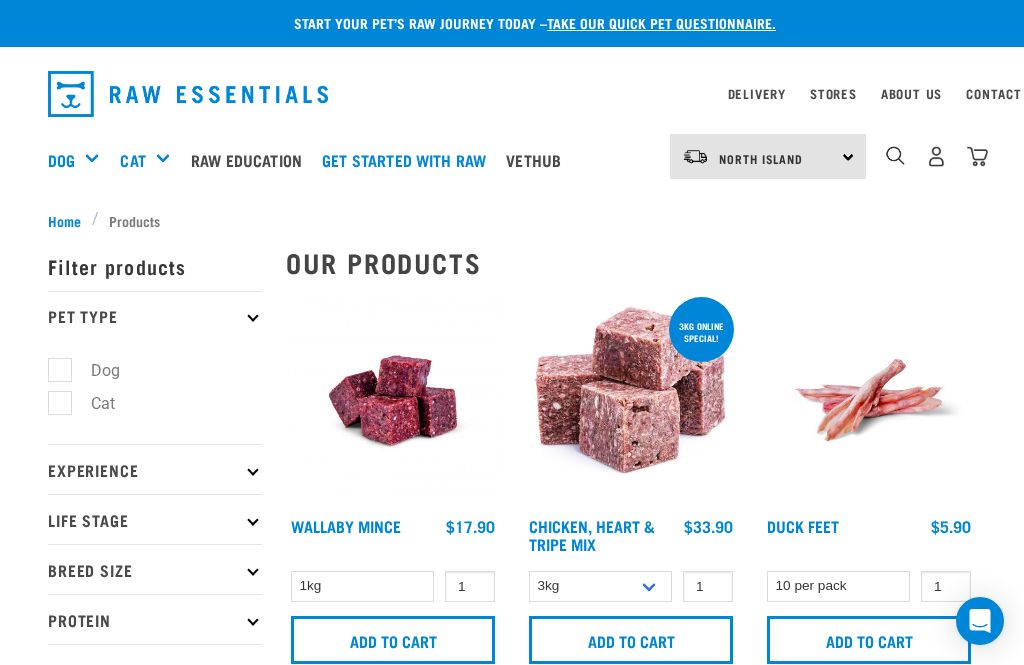 click on "Dog" at bounding box center (93, 370) 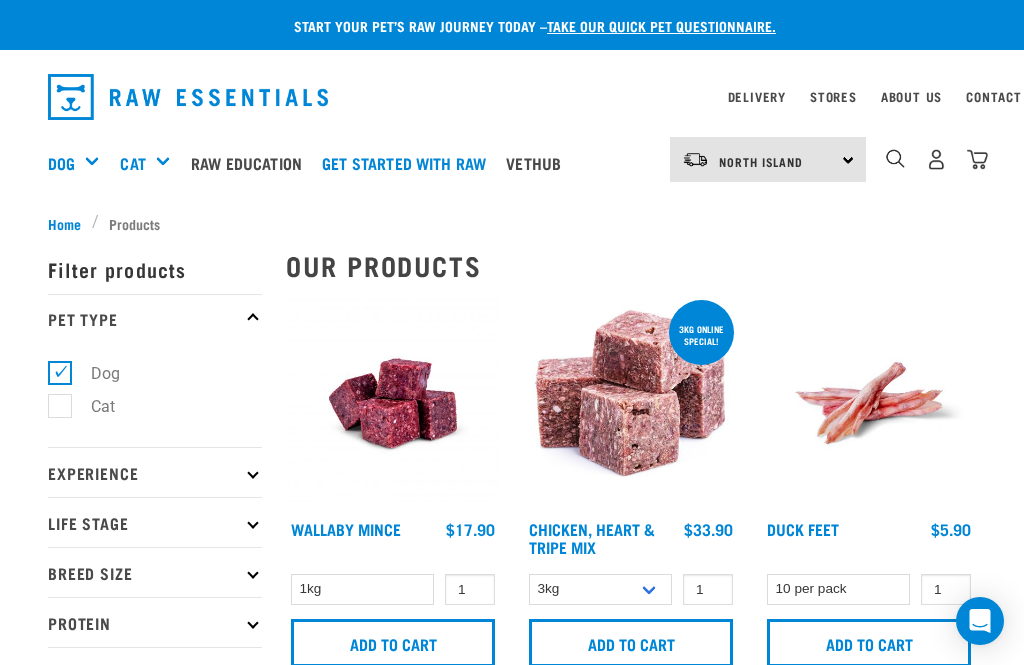 scroll, scrollTop: 0, scrollLeft: 0, axis: both 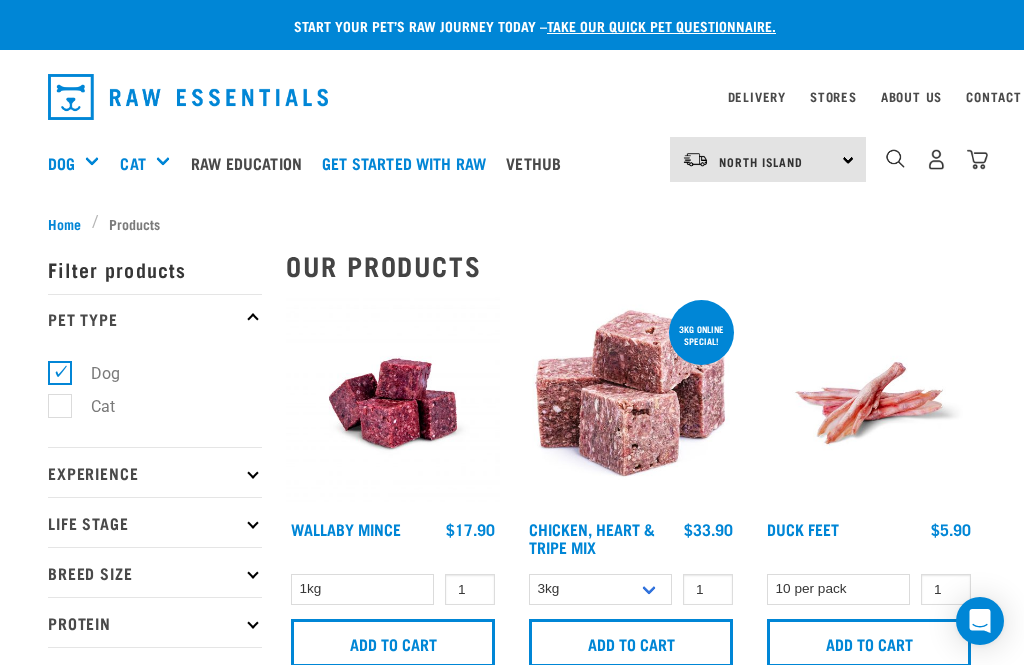 click on "Protein" at bounding box center [155, 622] 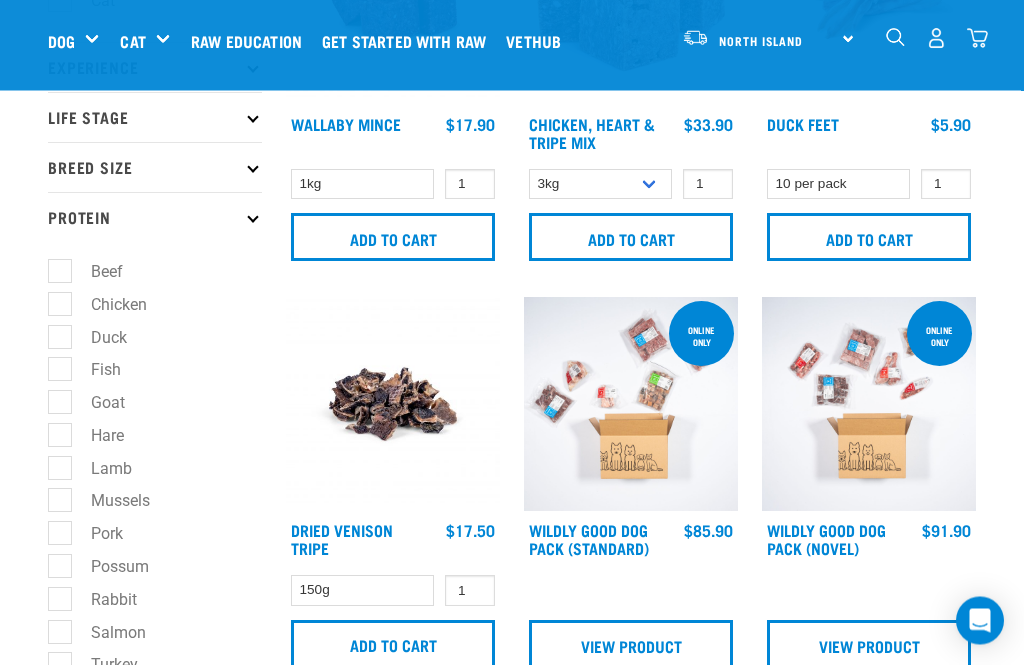 scroll, scrollTop: 257, scrollLeft: 0, axis: vertical 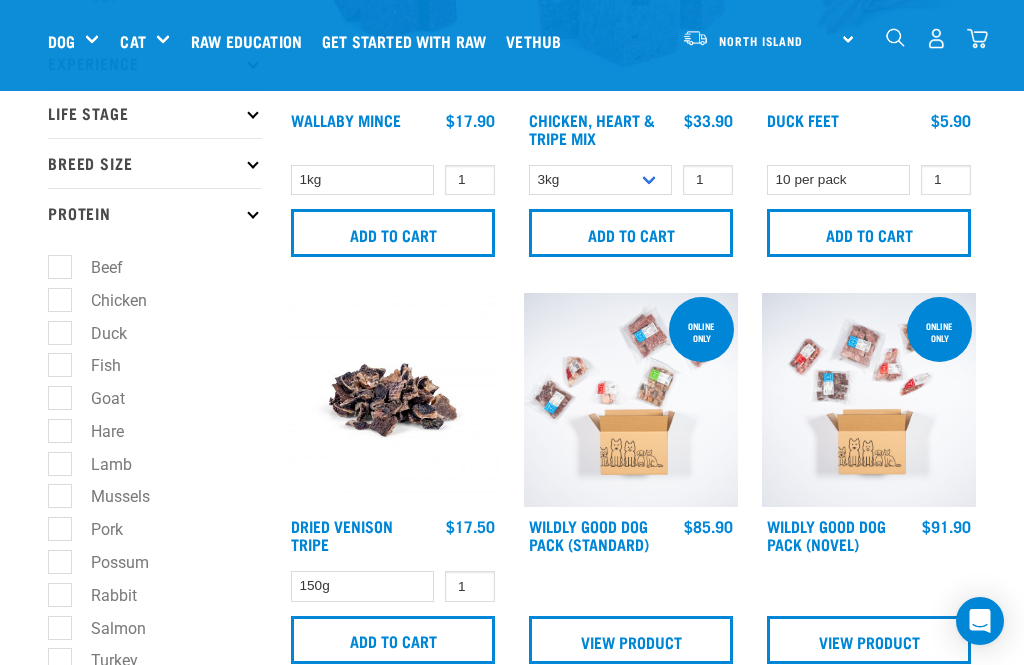click on "Lamb" at bounding box center (99, 464) 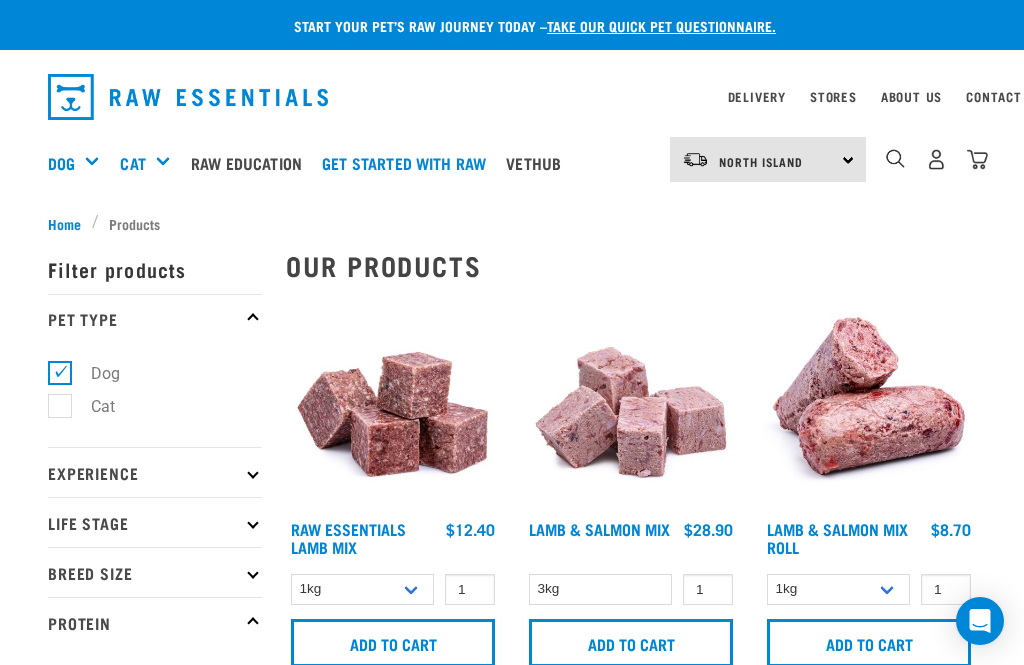 scroll, scrollTop: 0, scrollLeft: 0, axis: both 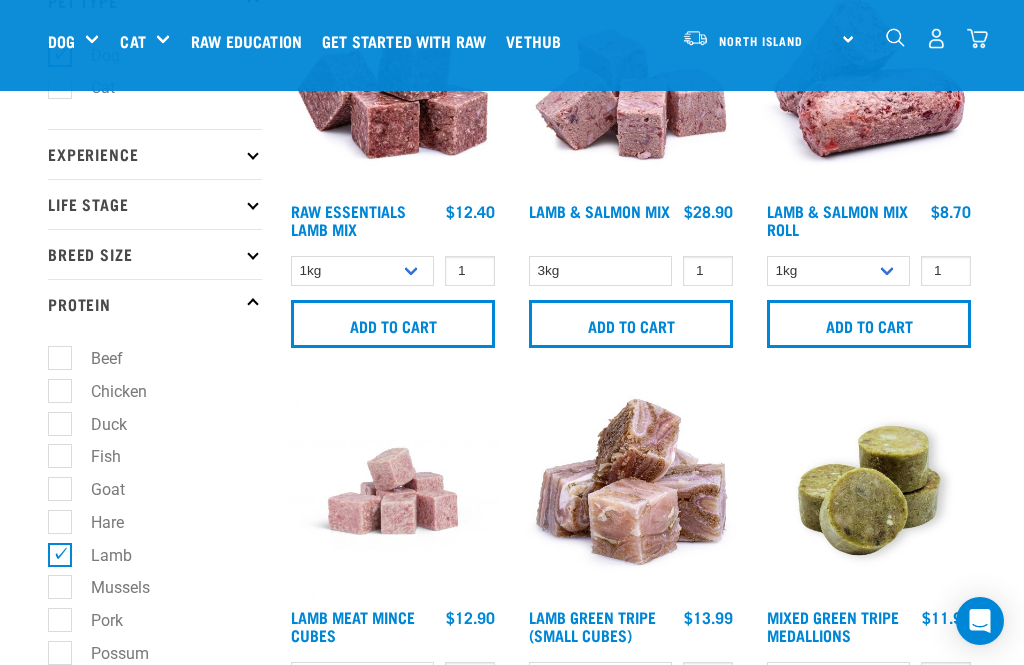 click at bounding box center [869, 491] 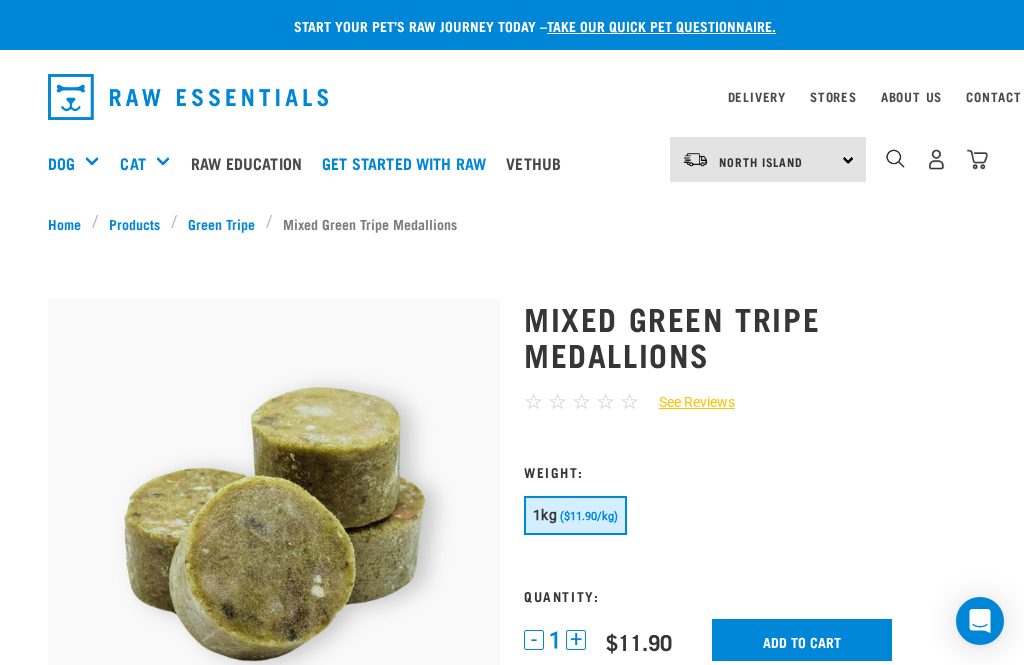 scroll, scrollTop: 0, scrollLeft: 0, axis: both 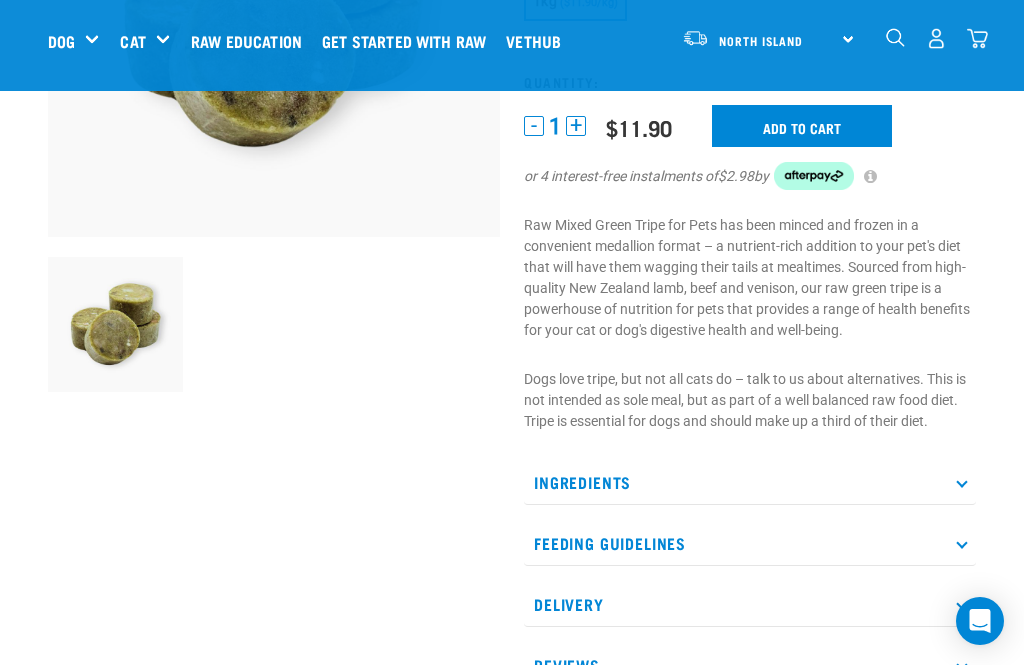 click on "Ingredients" at bounding box center [750, 482] 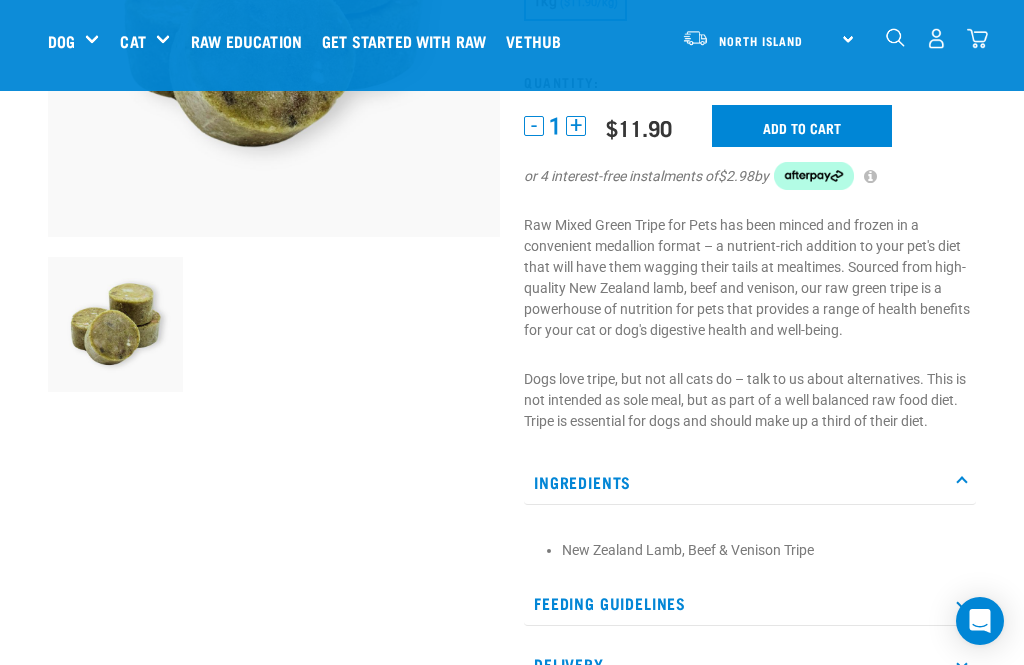 click at bounding box center [961, 482] 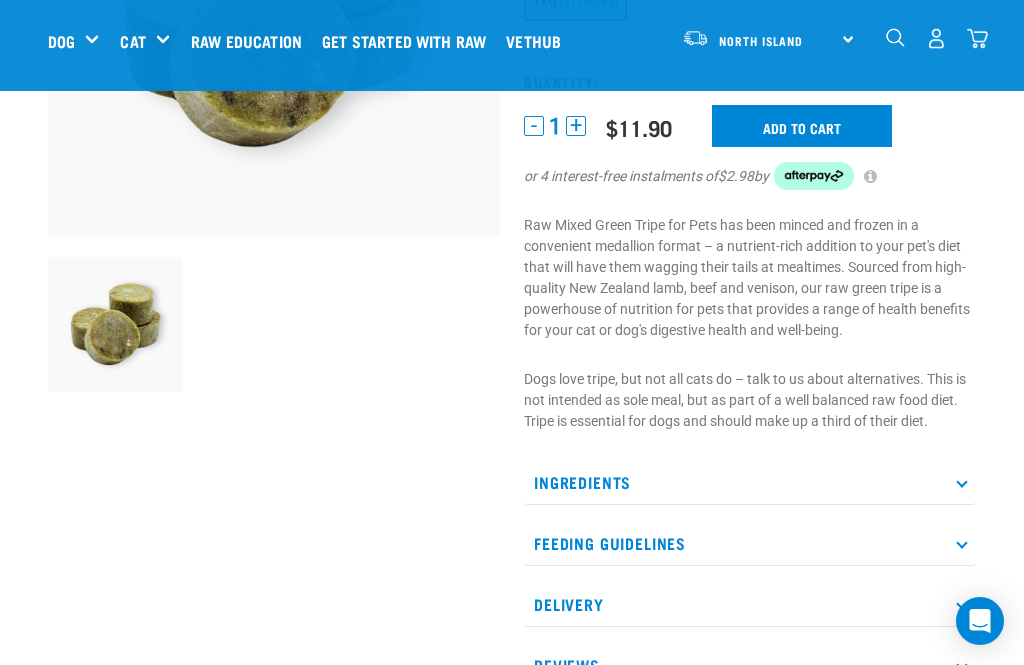 click on "Feeding Guidelines" at bounding box center [750, 543] 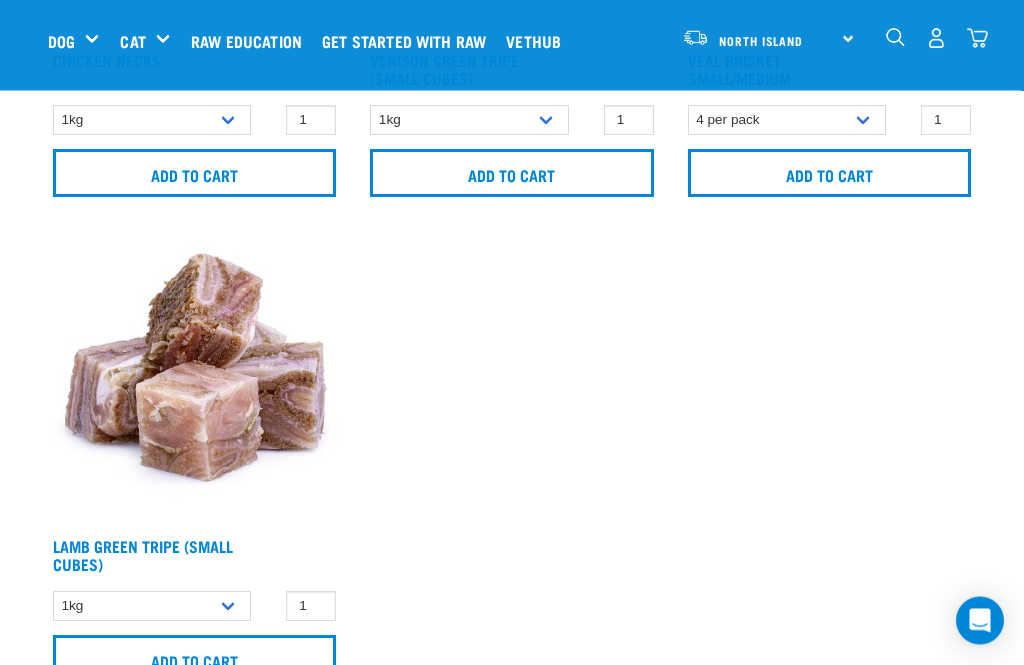 scroll, scrollTop: 1881, scrollLeft: 0, axis: vertical 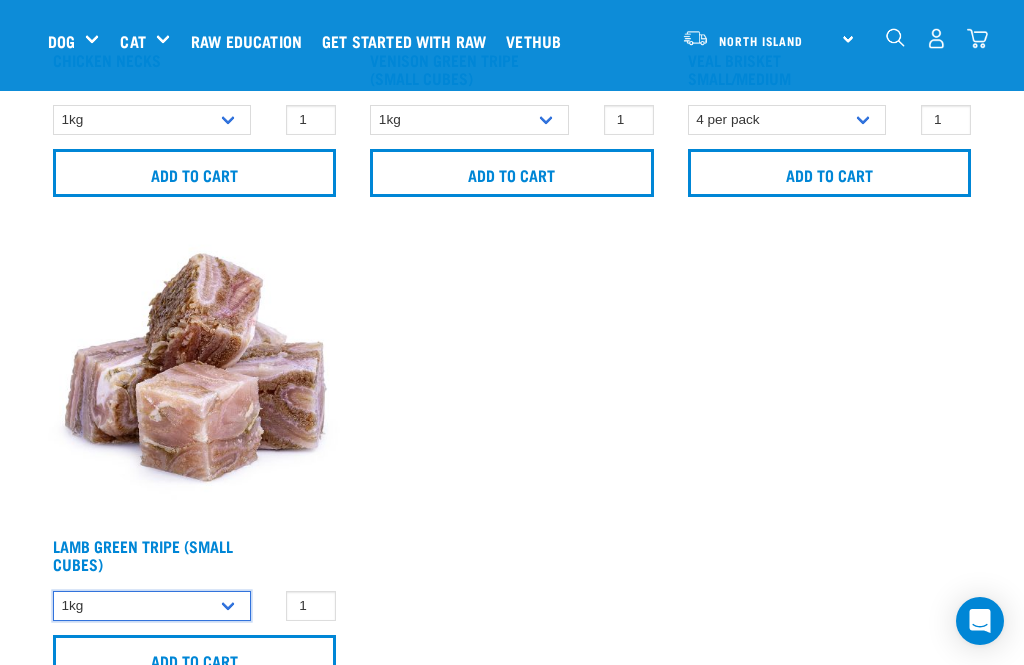 click on "1kg
3kg" at bounding box center (152, 606) 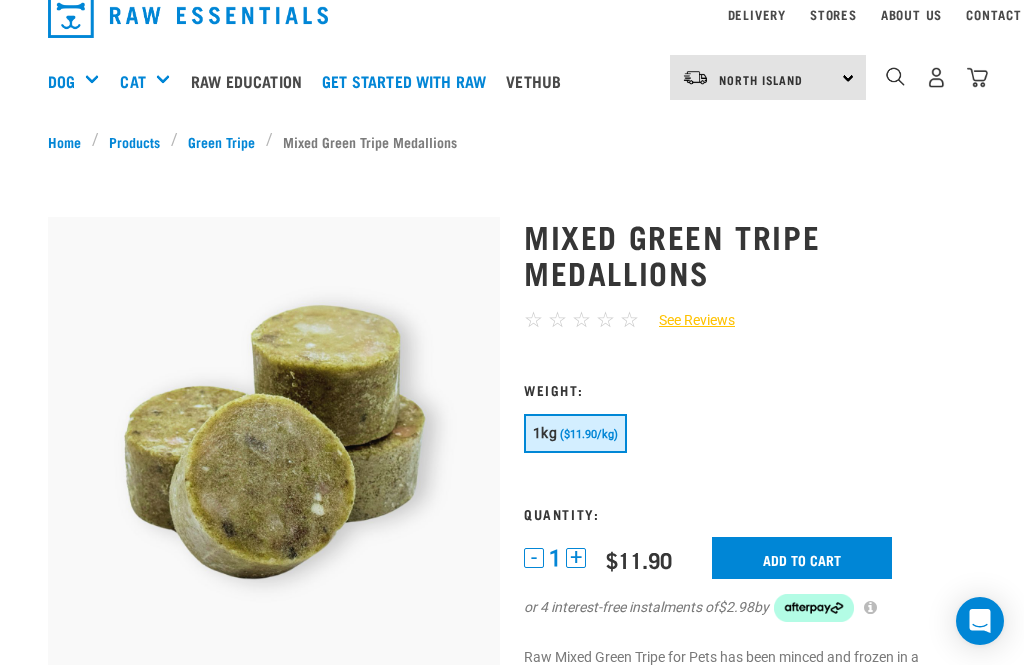scroll, scrollTop: 0, scrollLeft: 0, axis: both 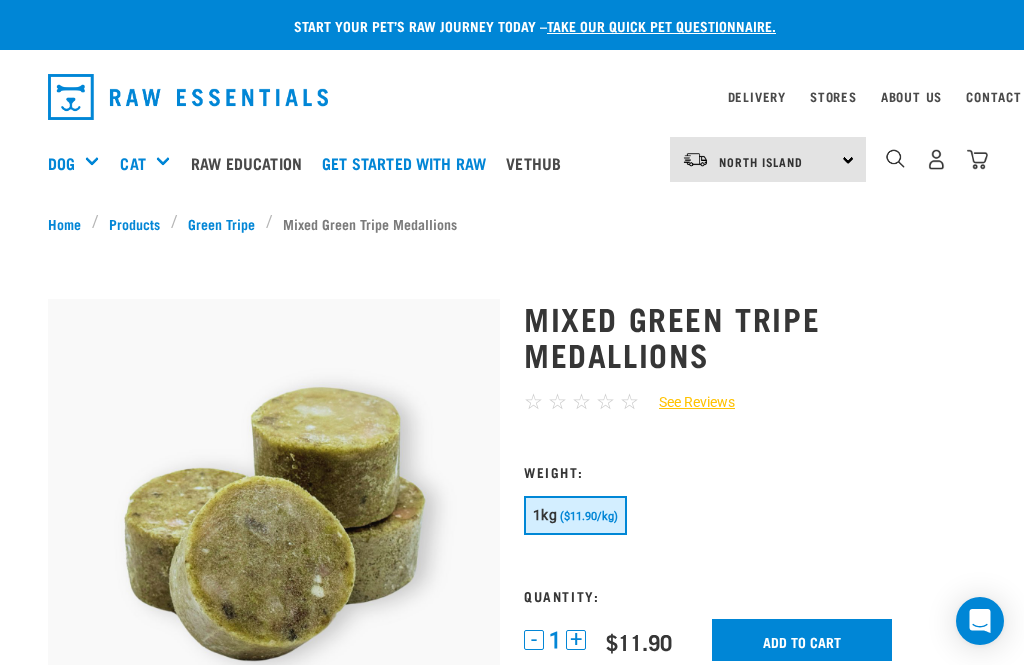 click at bounding box center [977, 159] 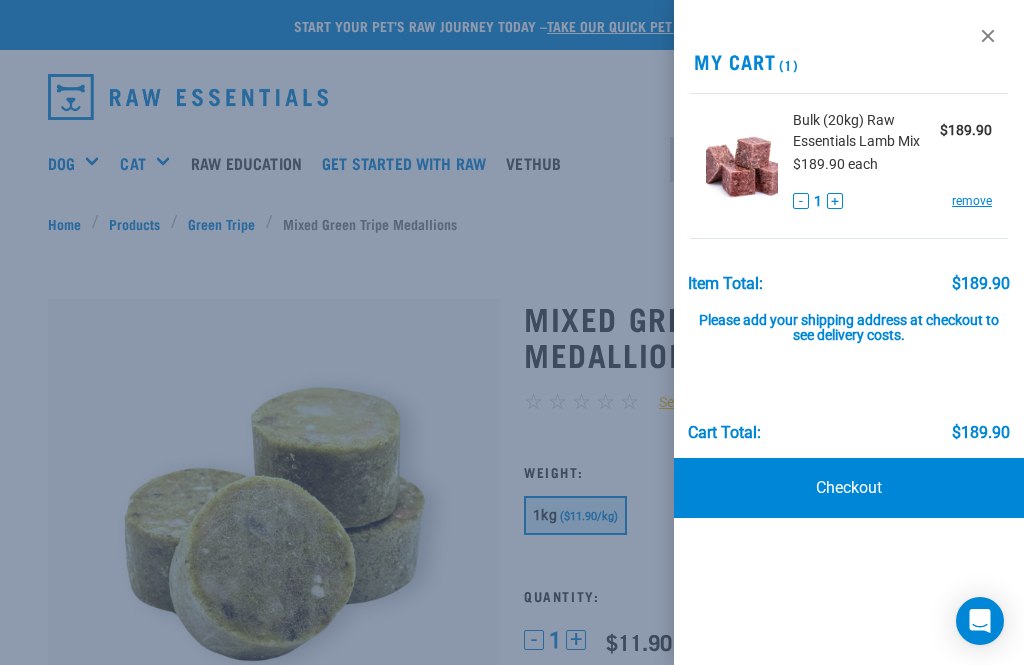 click at bounding box center (512, 332) 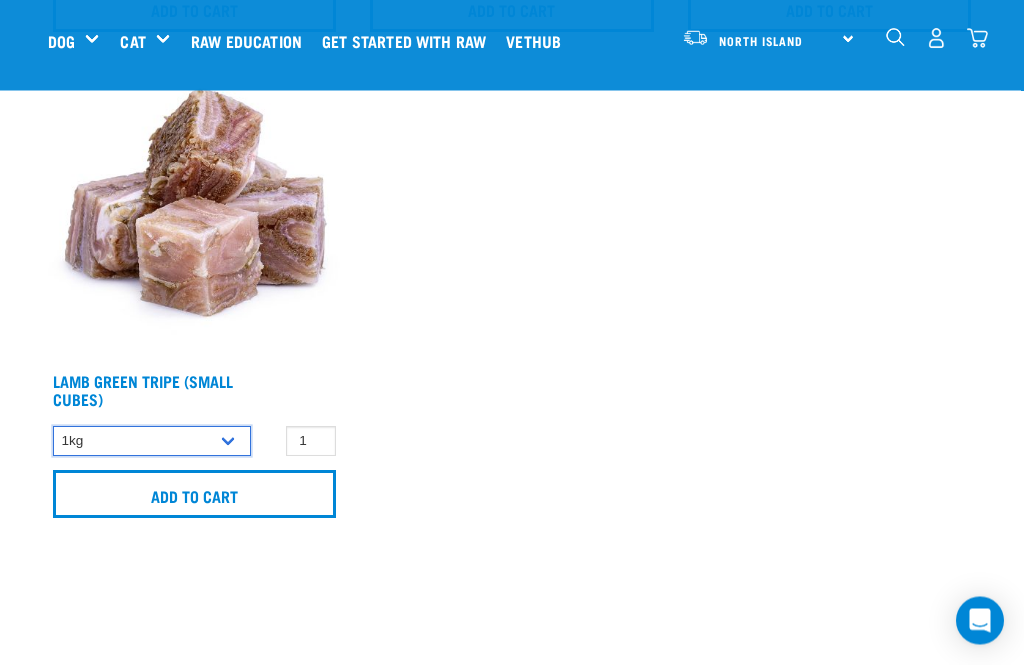 click on "1kg
3kg" at bounding box center (152, 442) 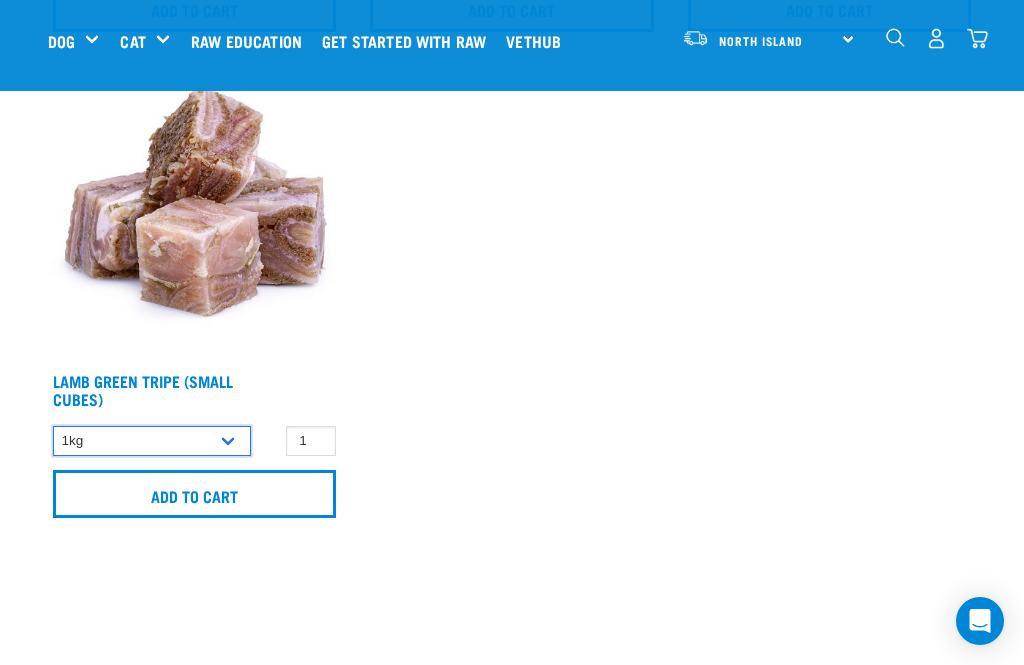 select on "344959" 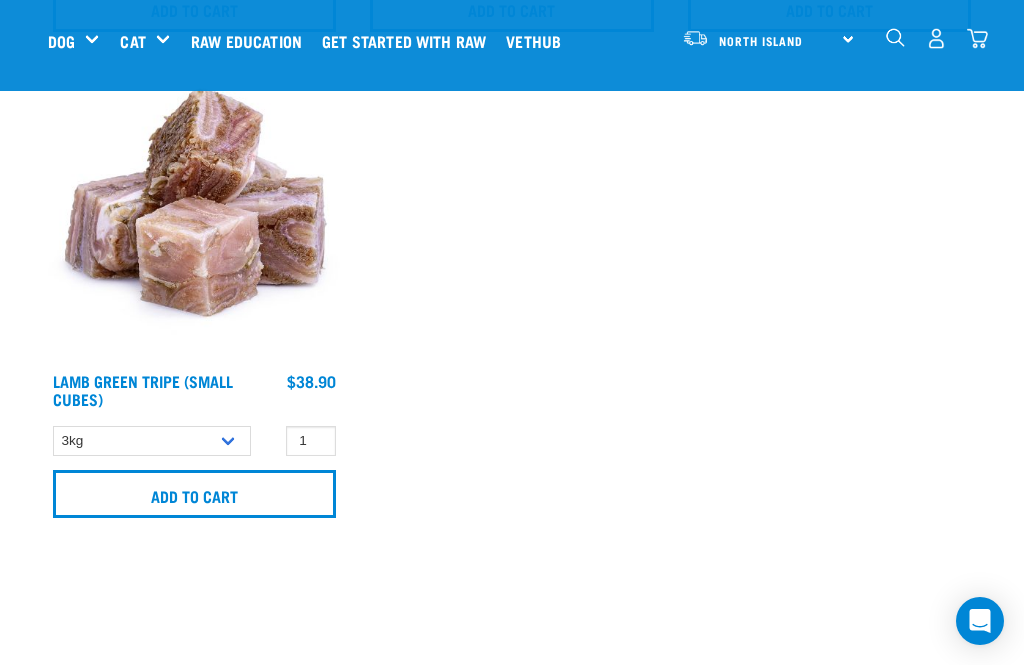 click on "Add to cart" at bounding box center [194, 494] 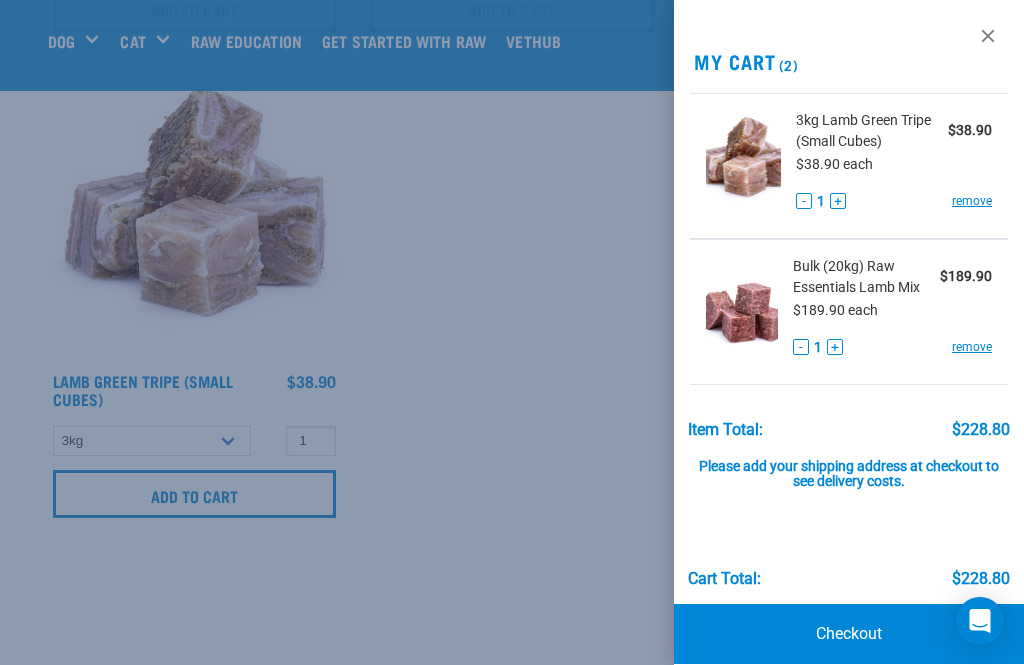 click at bounding box center [512, 332] 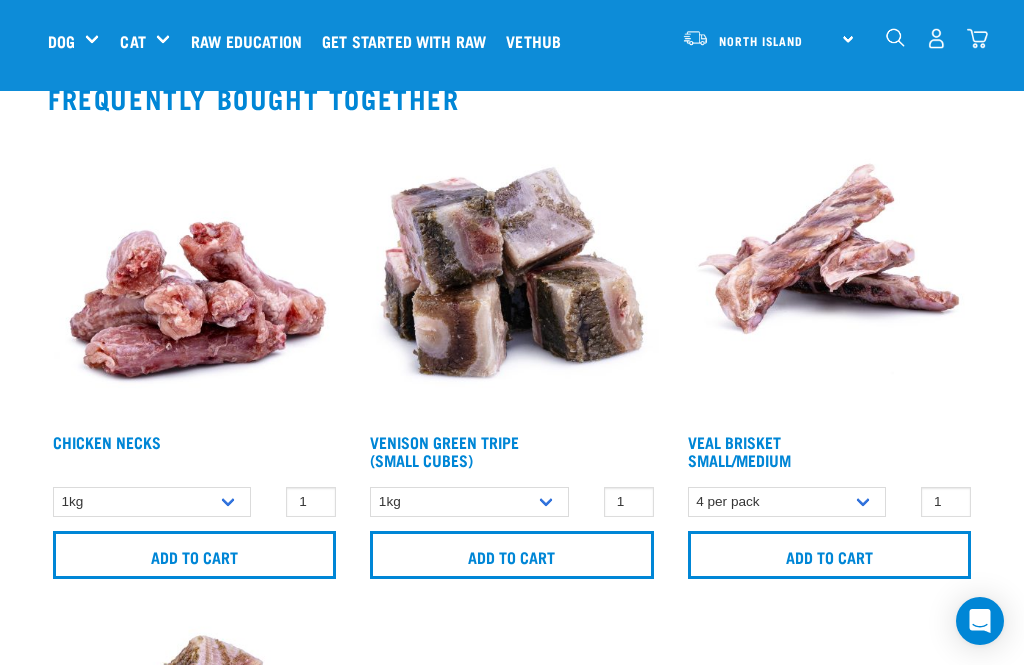 scroll, scrollTop: 1494, scrollLeft: 0, axis: vertical 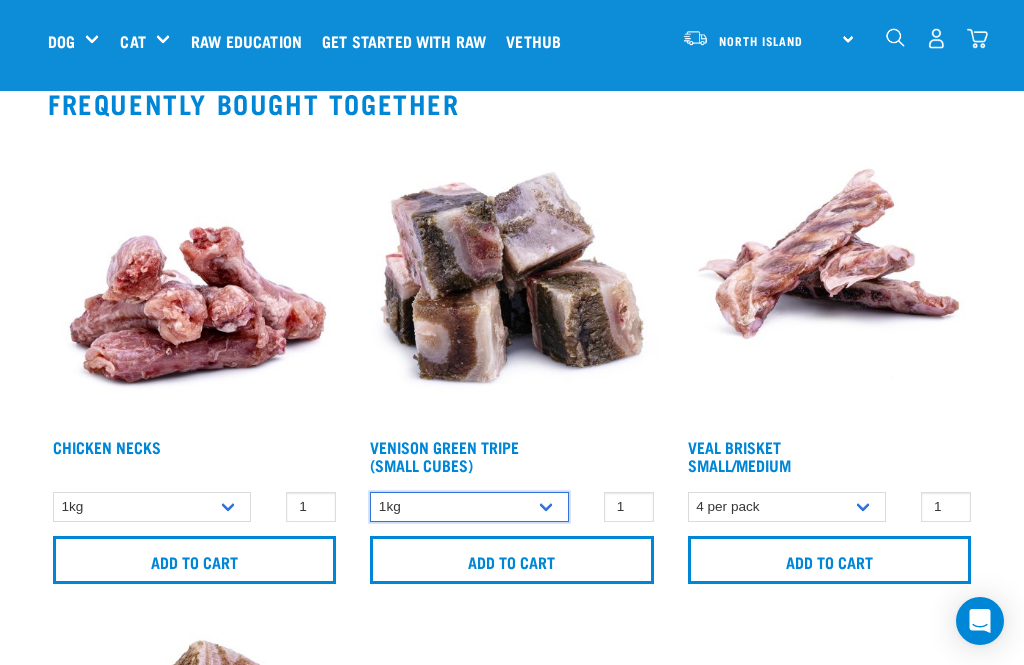 click on "1kg" at bounding box center (469, 507) 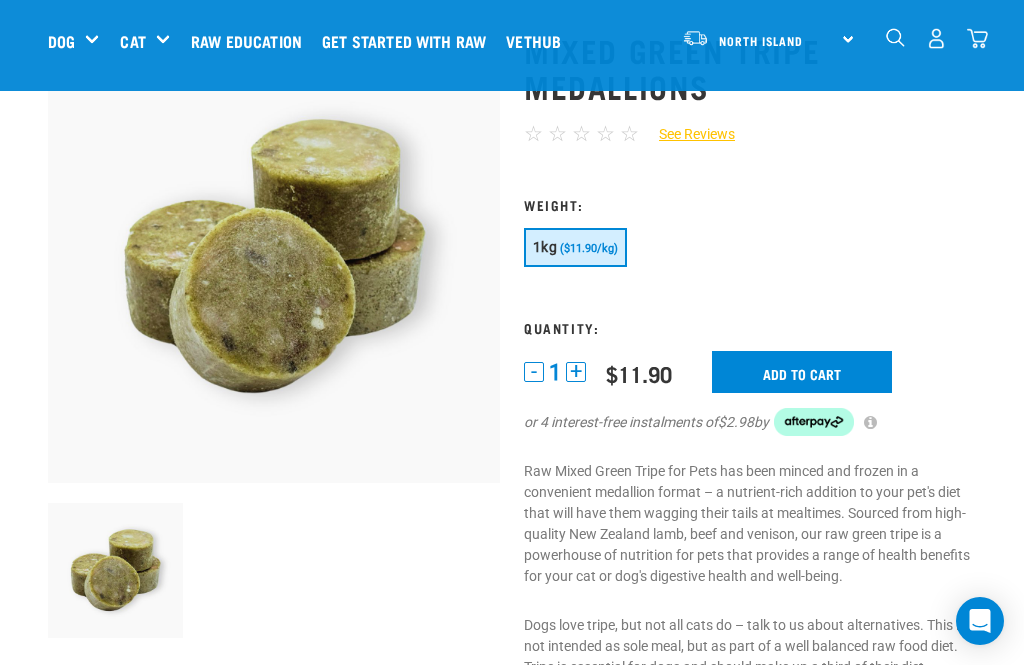 scroll, scrollTop: 113, scrollLeft: 0, axis: vertical 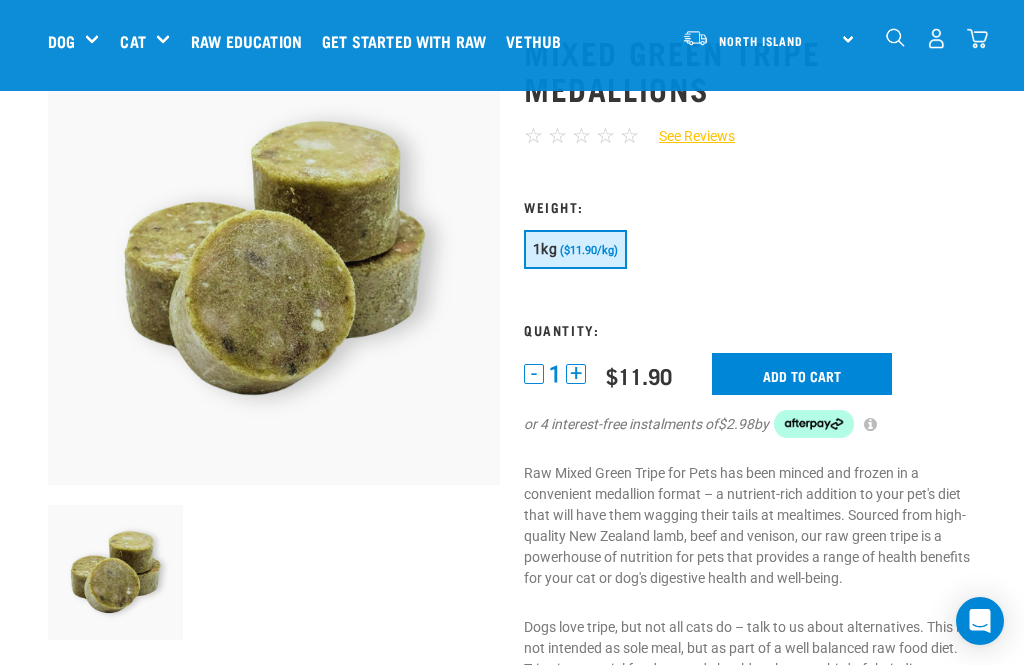 click on "+" at bounding box center [576, 374] 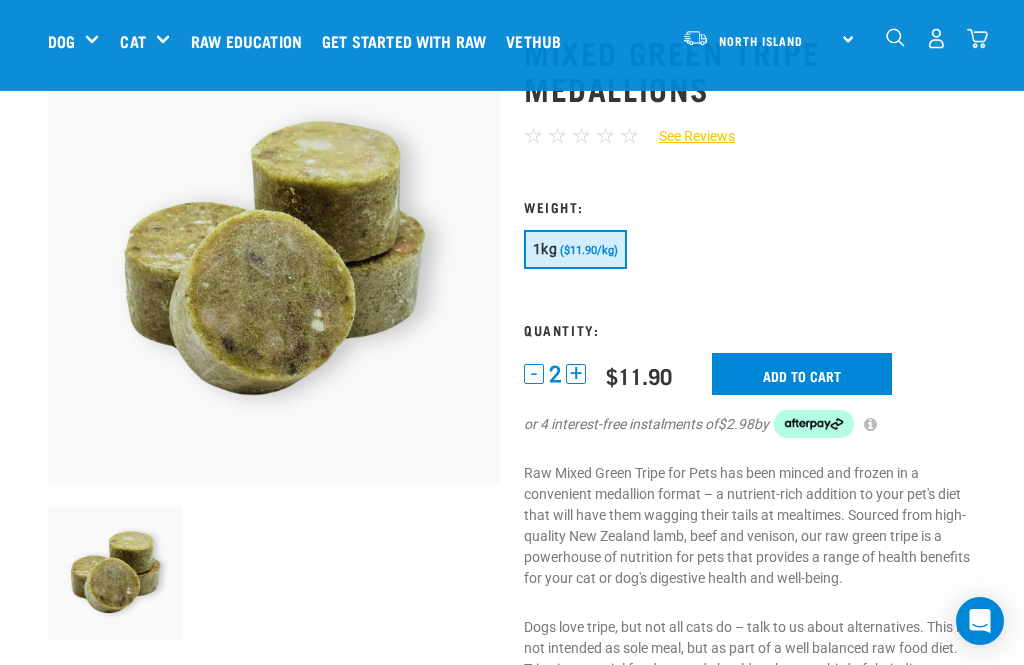 click on "+" at bounding box center (576, 374) 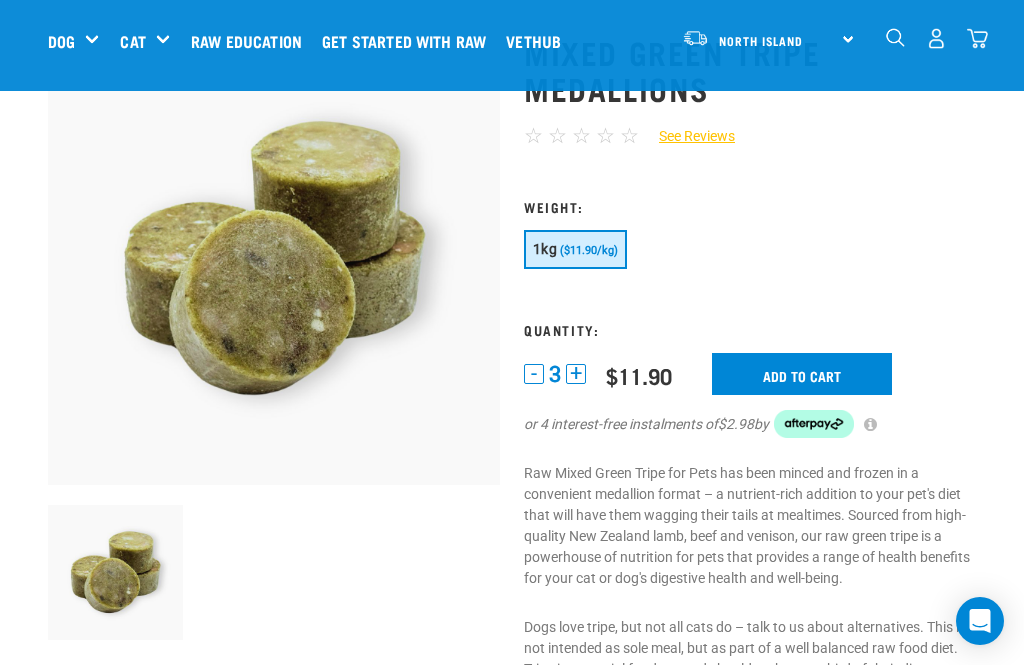 click on "Add to cart" at bounding box center [802, 374] 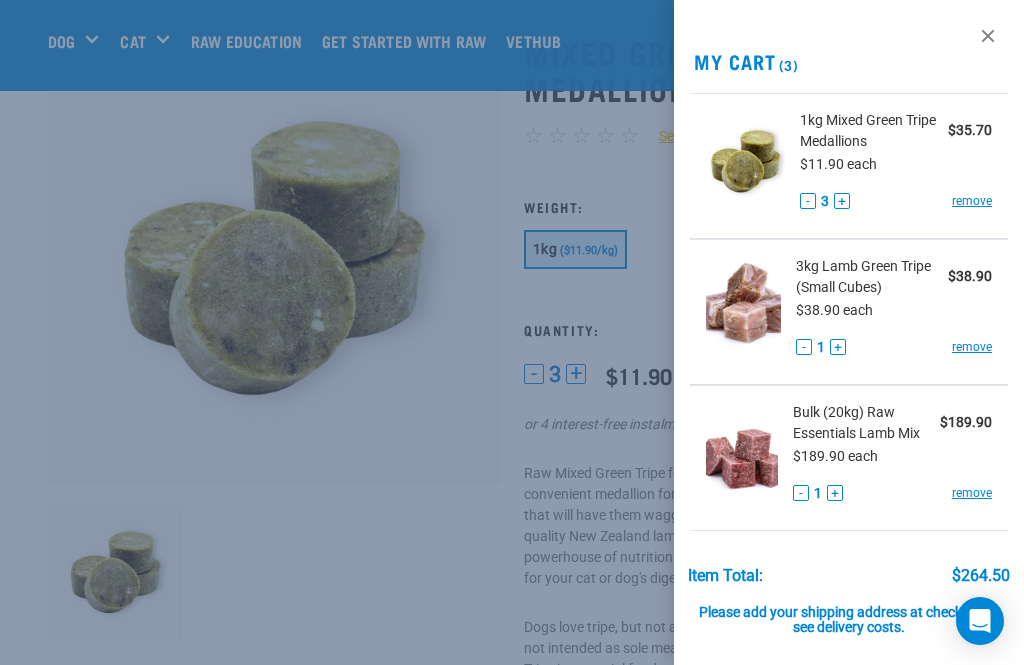 click on "+" at bounding box center [842, 201] 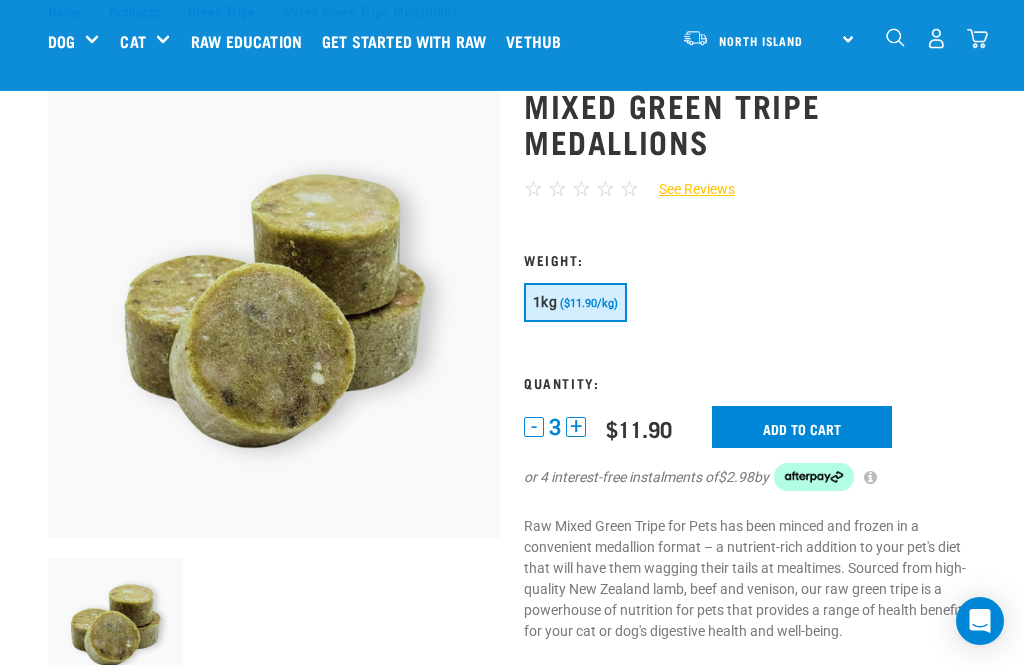 scroll, scrollTop: 0, scrollLeft: 0, axis: both 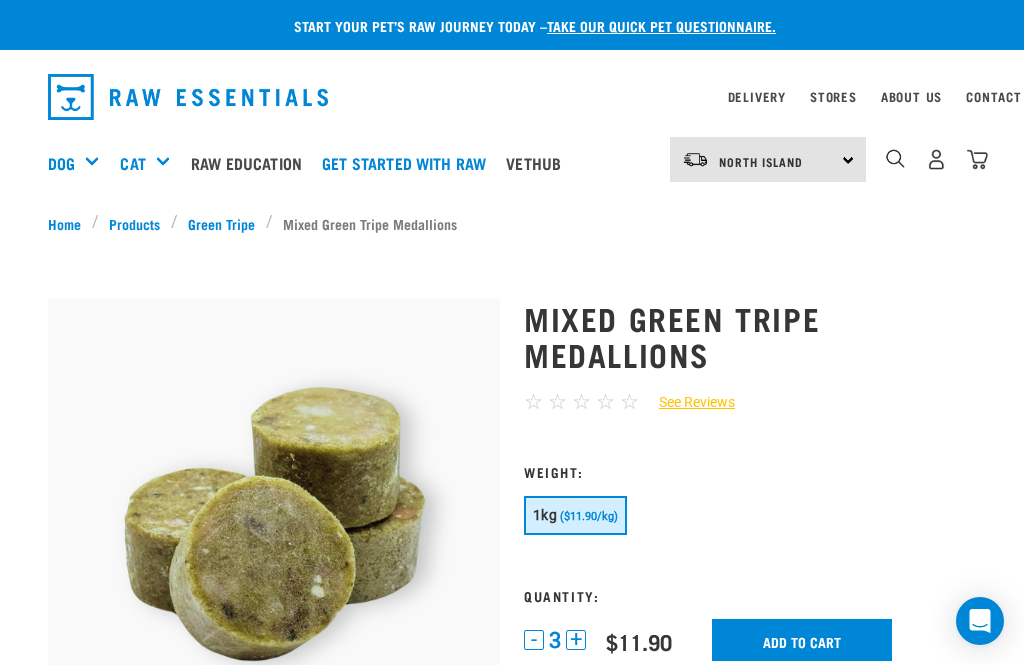 click on "take our quick pet questionnaire." at bounding box center [661, 25] 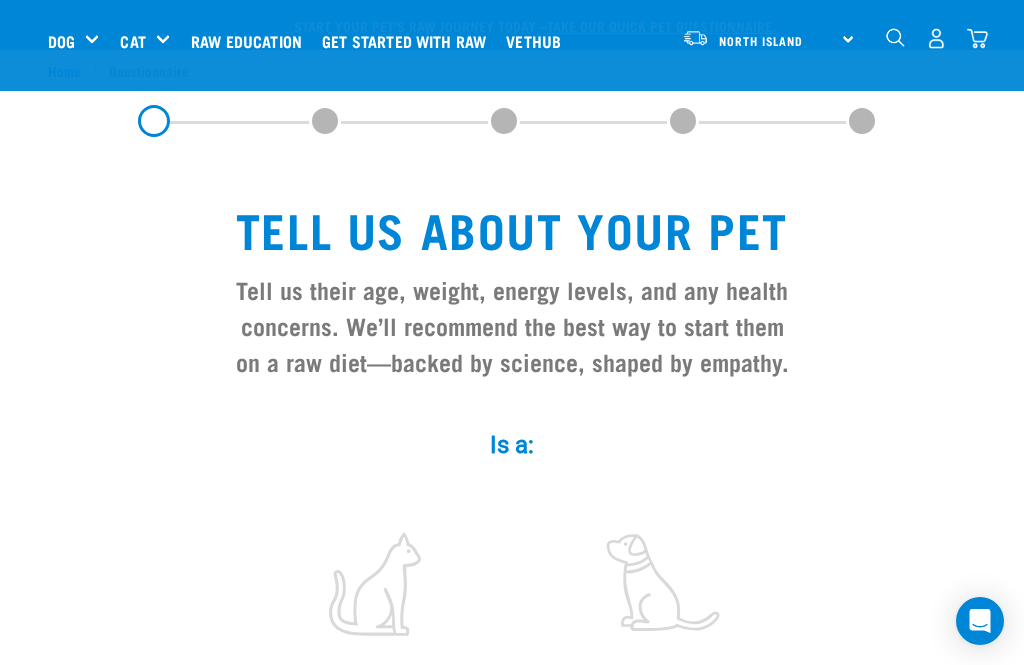 scroll, scrollTop: 1173, scrollLeft: 0, axis: vertical 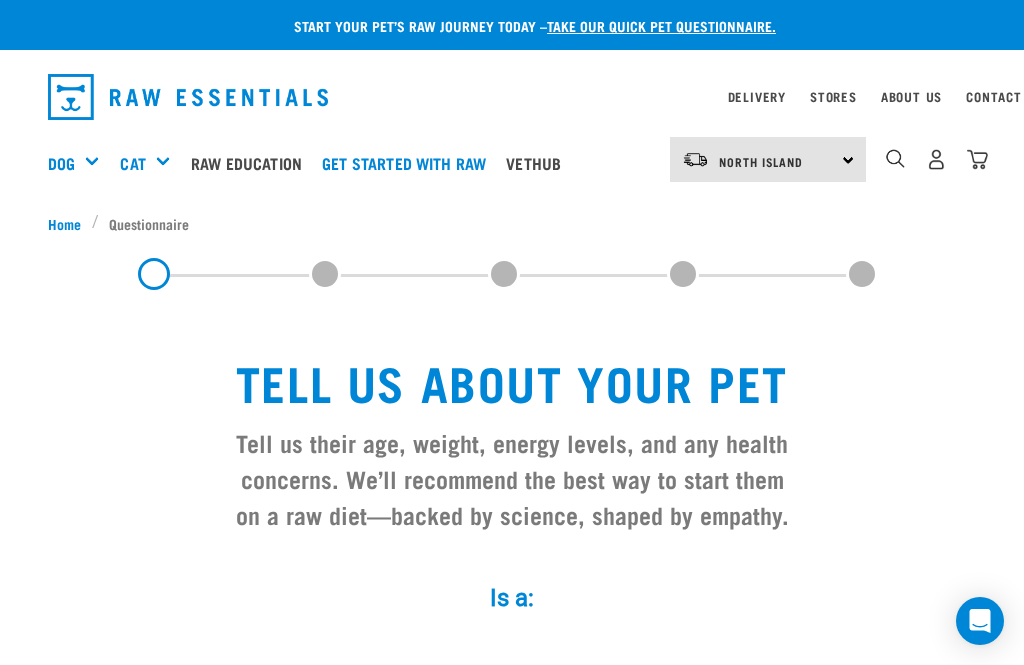 click on "Feeding Guides" at bounding box center [0, 0] 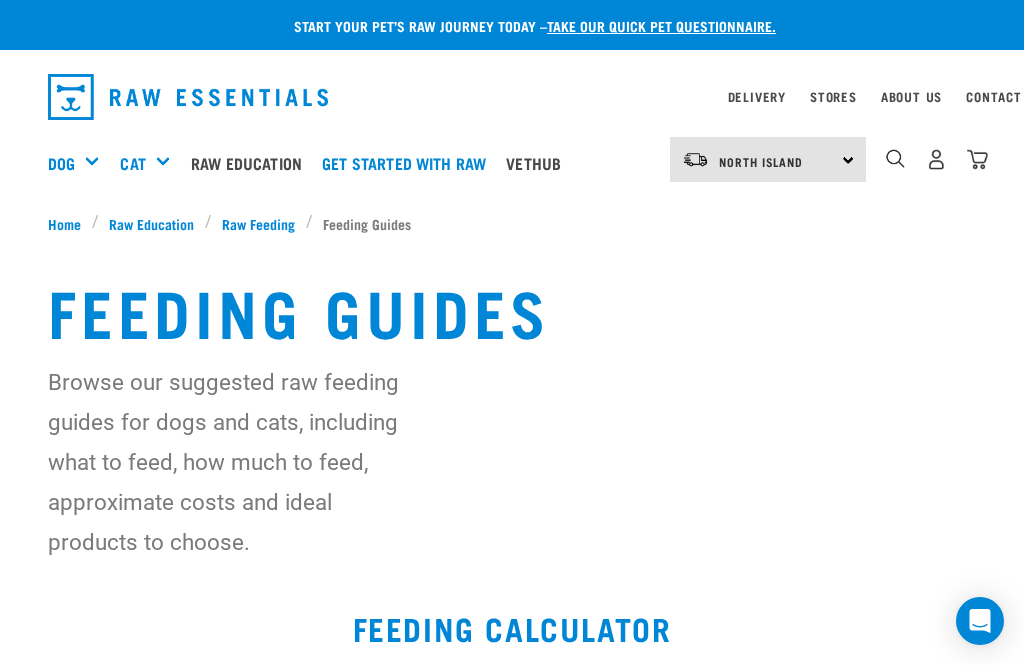 scroll, scrollTop: 0, scrollLeft: 0, axis: both 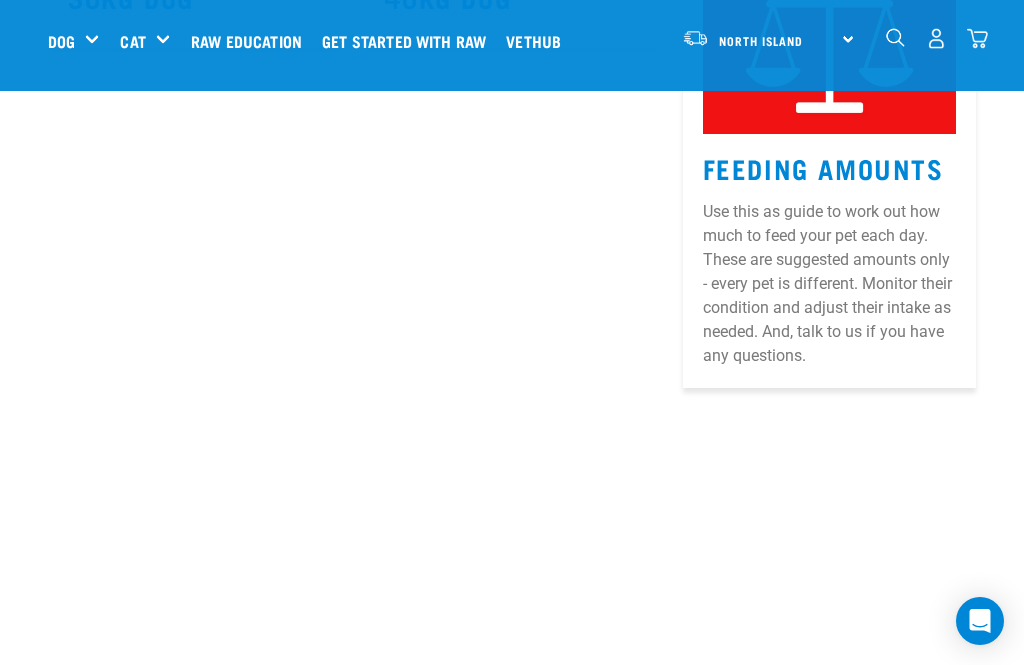 click on "Use this as guide to work out how much to feed your pet each day. These are suggested amounts only - every pet is different. Monitor their condition and adjust their intake as needed. And, talk to us if you have any questions." at bounding box center [829, 284] 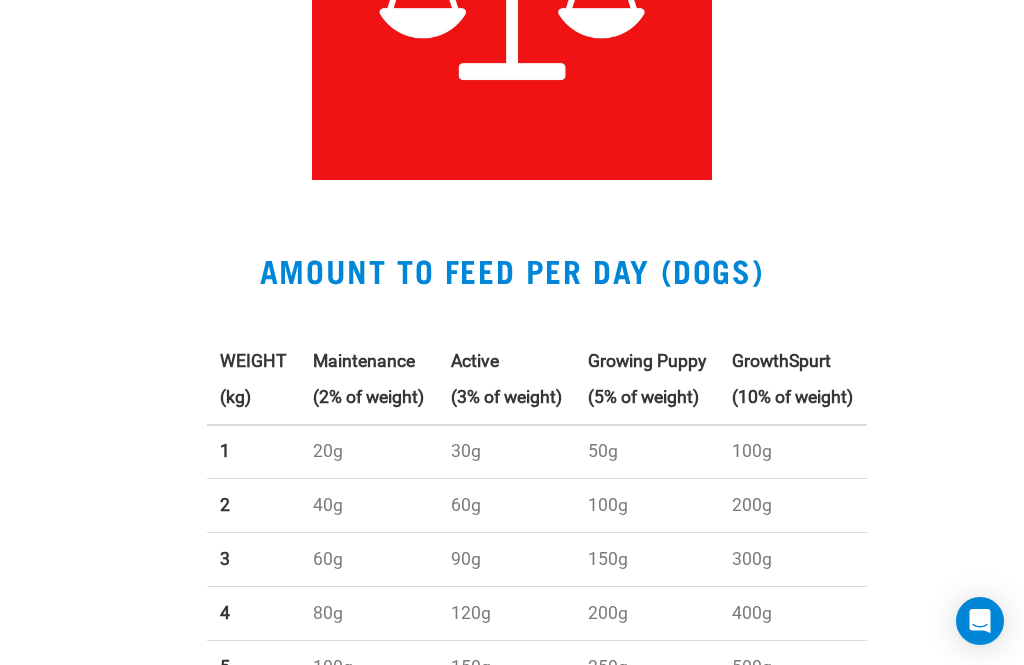 scroll, scrollTop: 0, scrollLeft: 0, axis: both 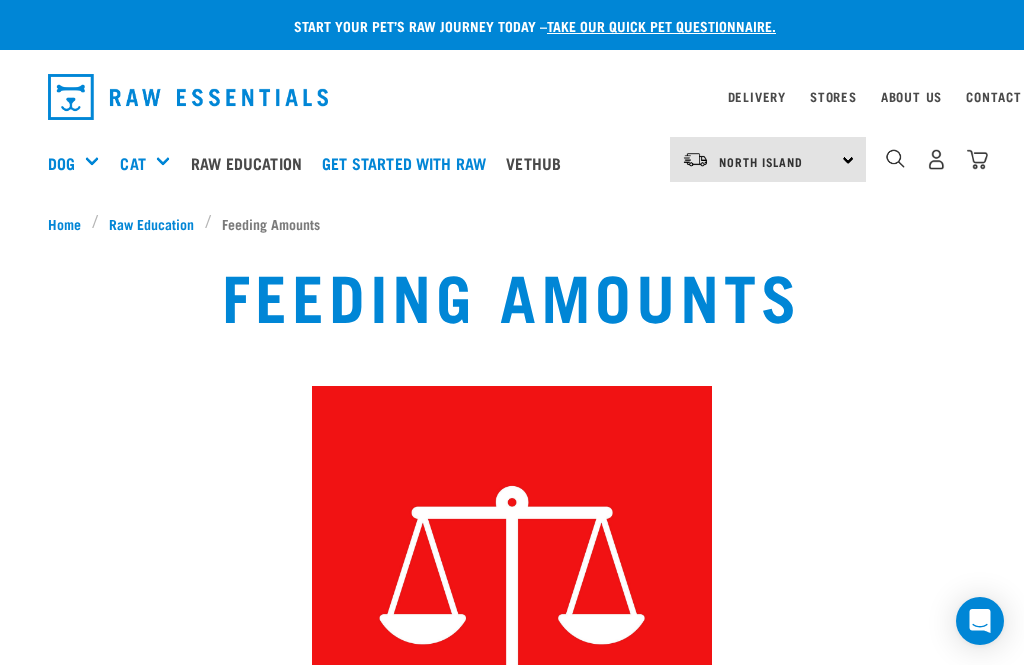 click on "Mixes & Minces" at bounding box center [0, 0] 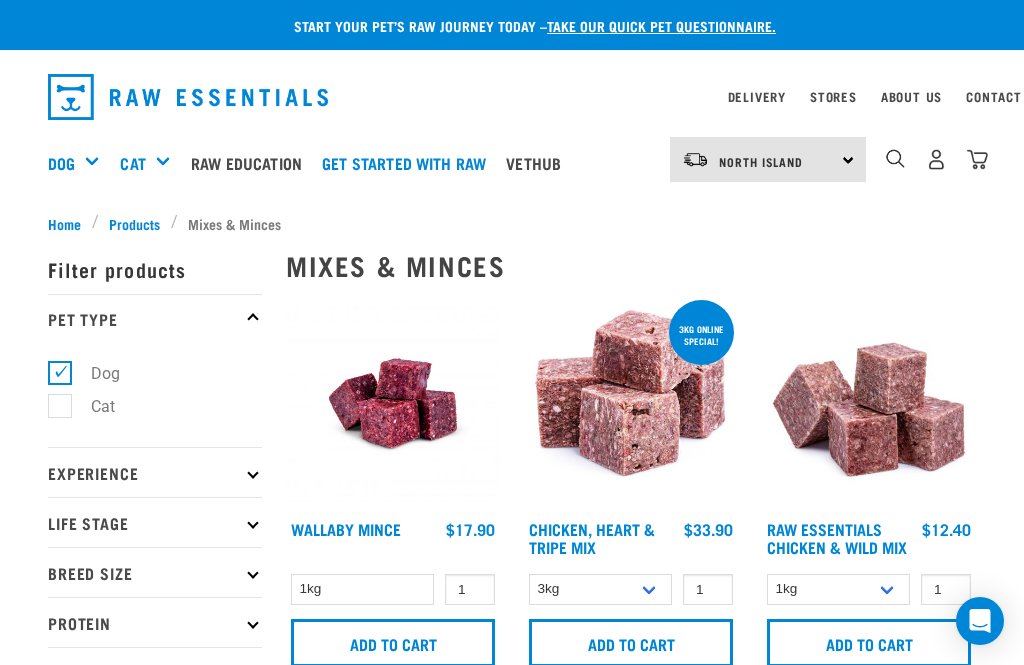 scroll, scrollTop: 0, scrollLeft: 0, axis: both 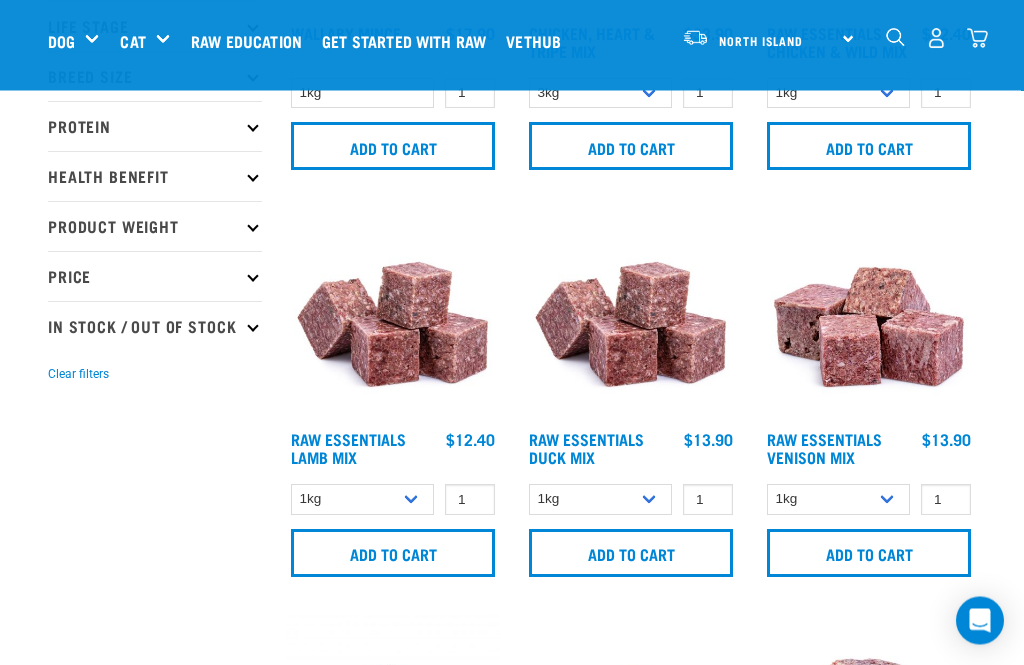 click at bounding box center (393, 314) 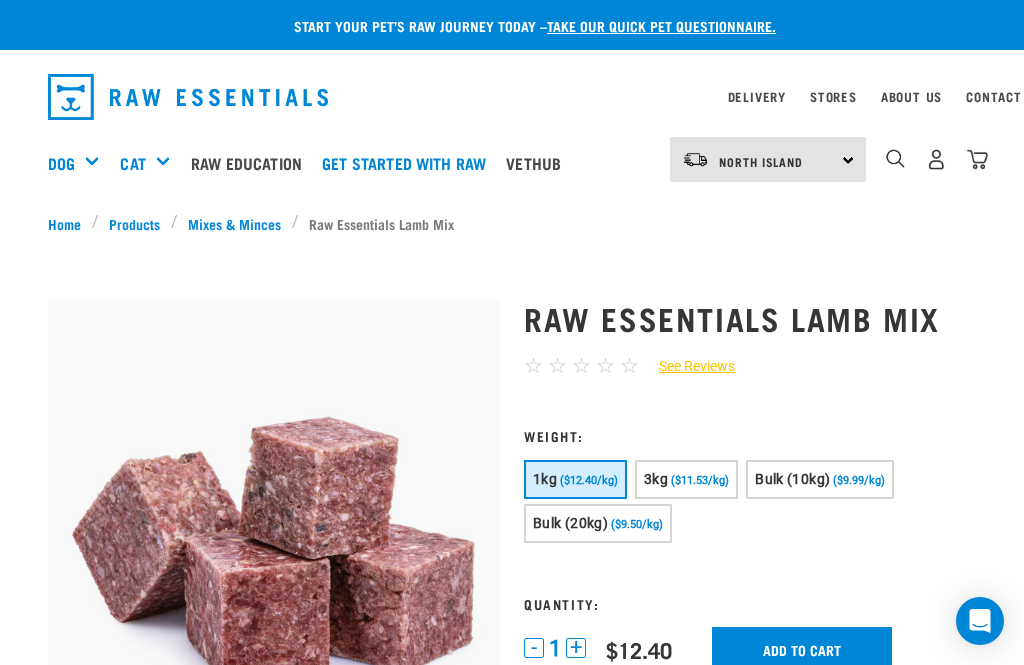 scroll, scrollTop: 315, scrollLeft: 0, axis: vertical 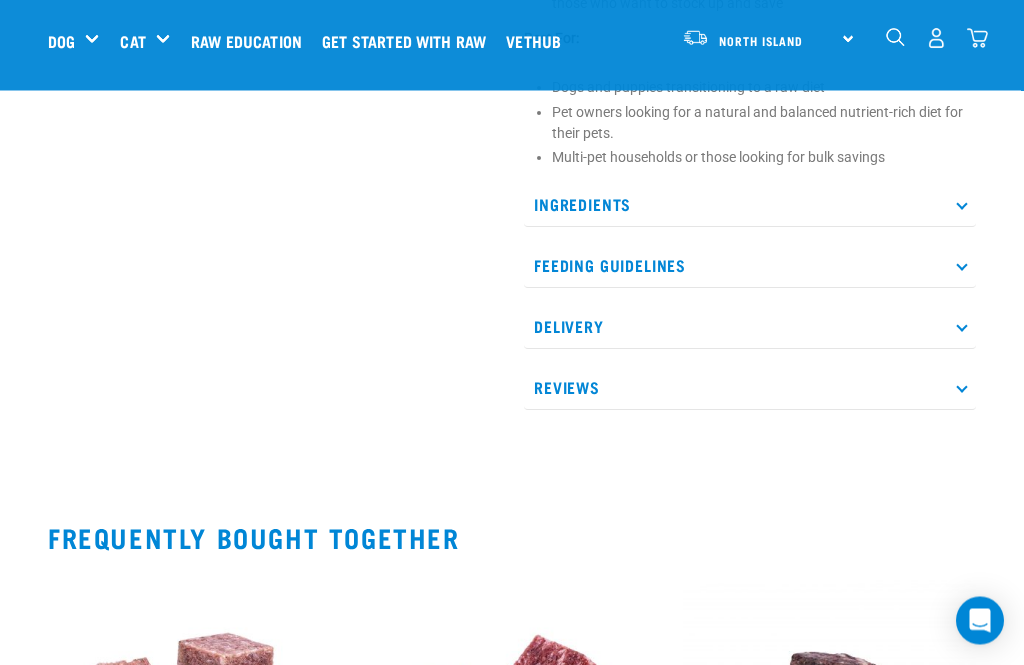 click on "Feeding Guidelines" at bounding box center (750, 266) 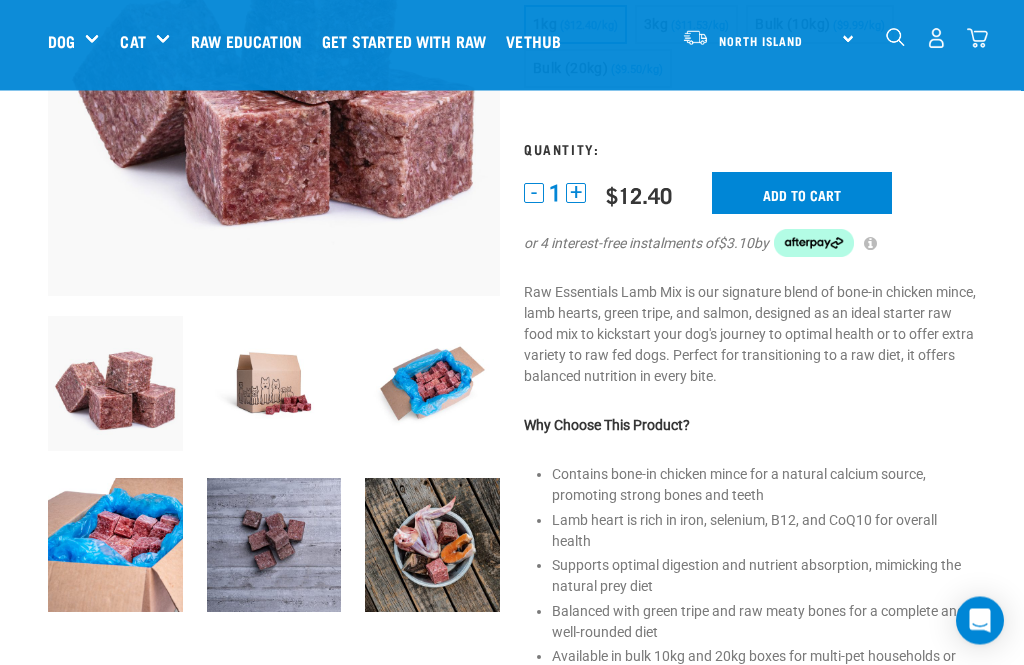 scroll, scrollTop: 285, scrollLeft: 0, axis: vertical 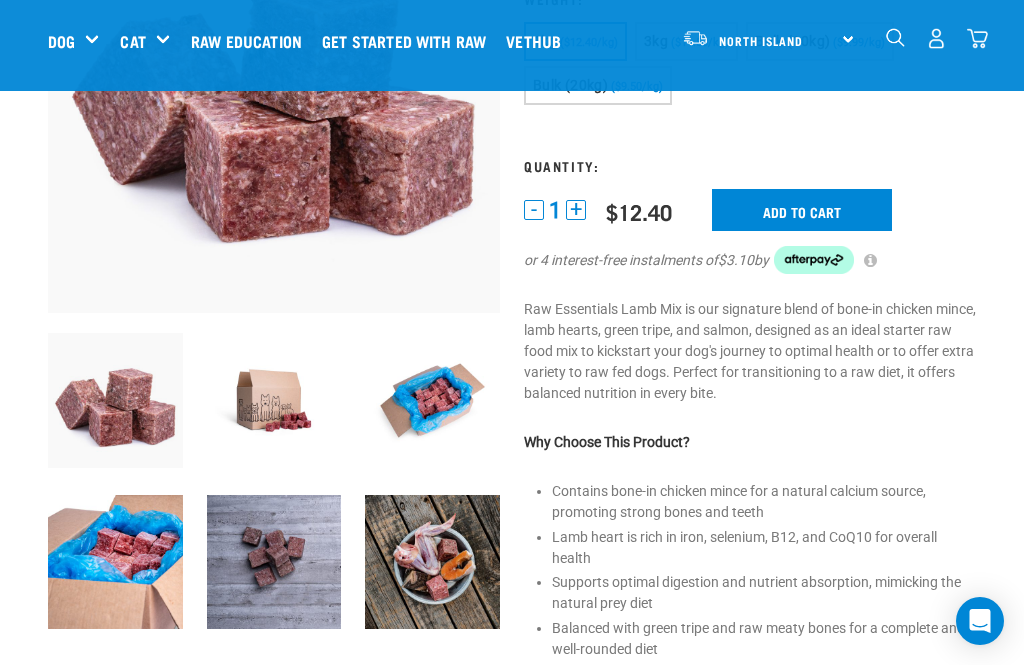 click at bounding box center (115, 562) 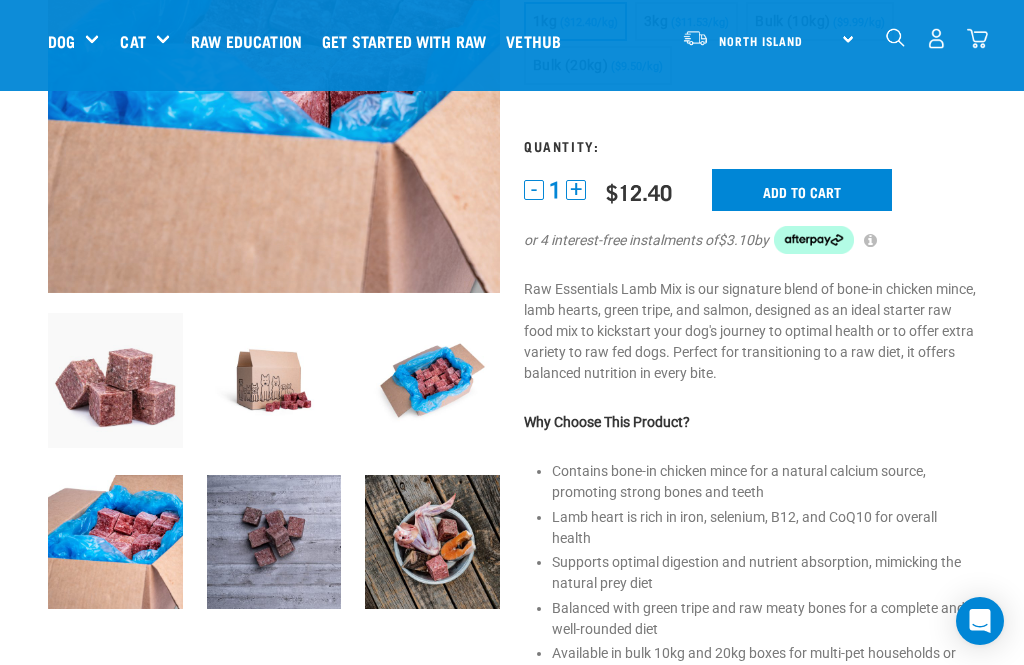 scroll, scrollTop: 301, scrollLeft: 0, axis: vertical 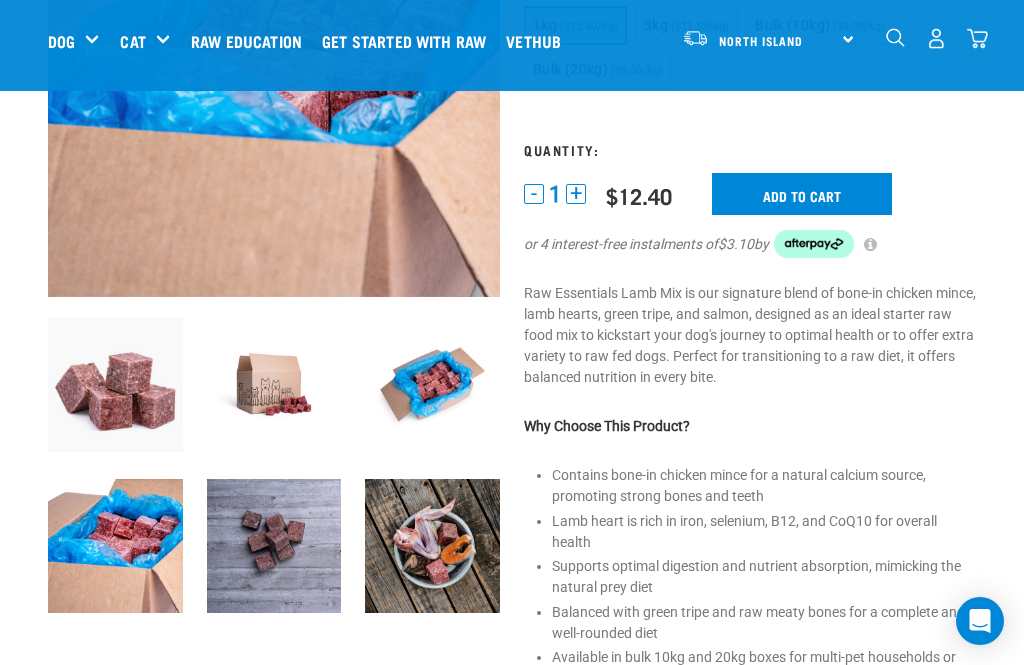 click at bounding box center (432, 546) 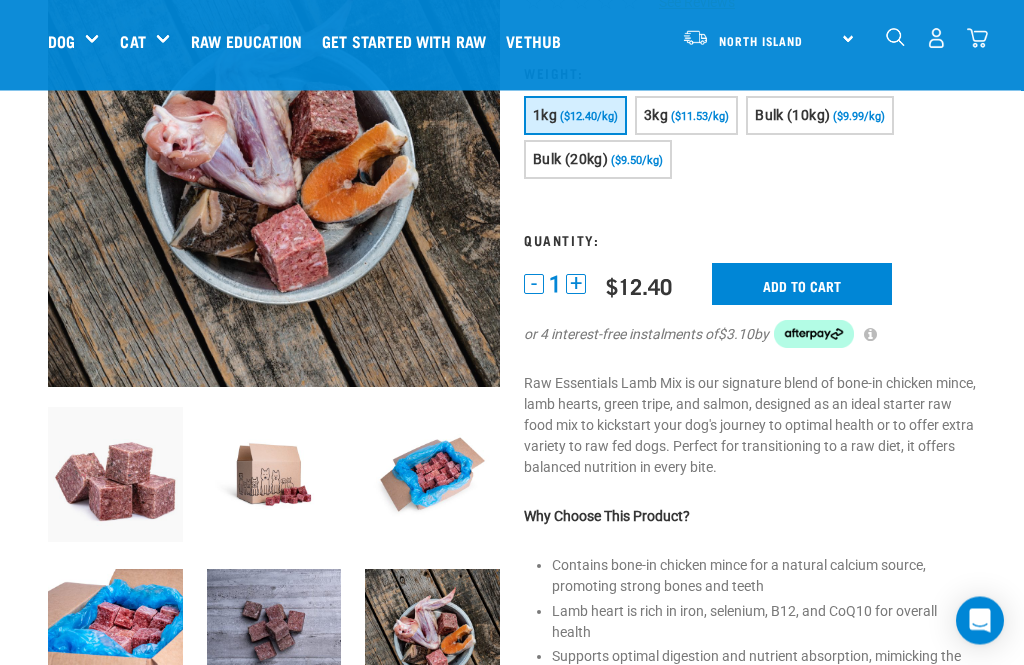 click at bounding box center [274, 637] 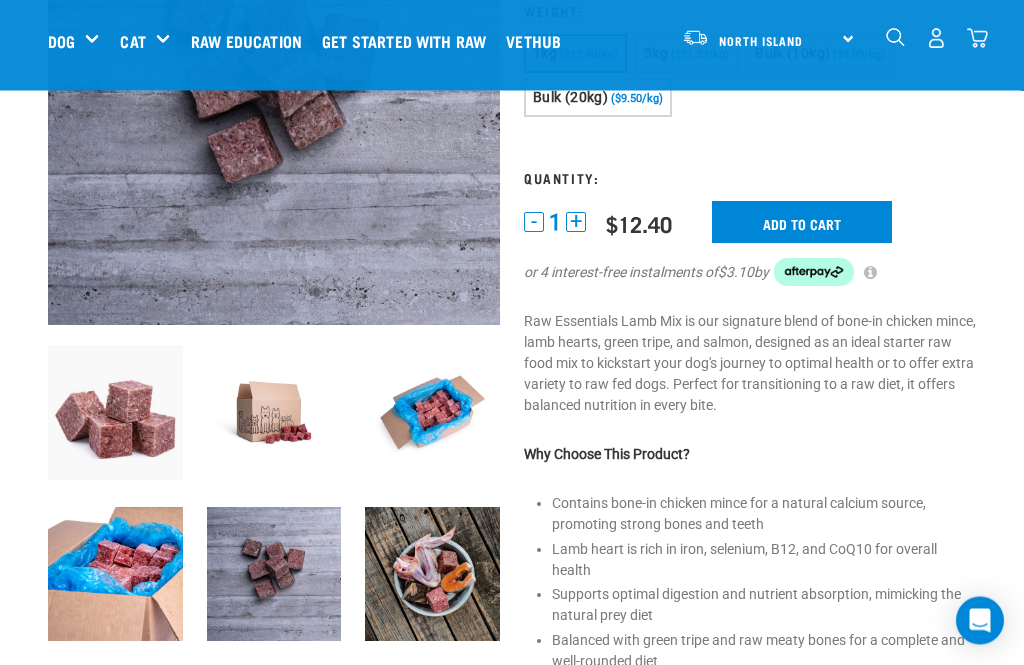 click at bounding box center [432, 575] 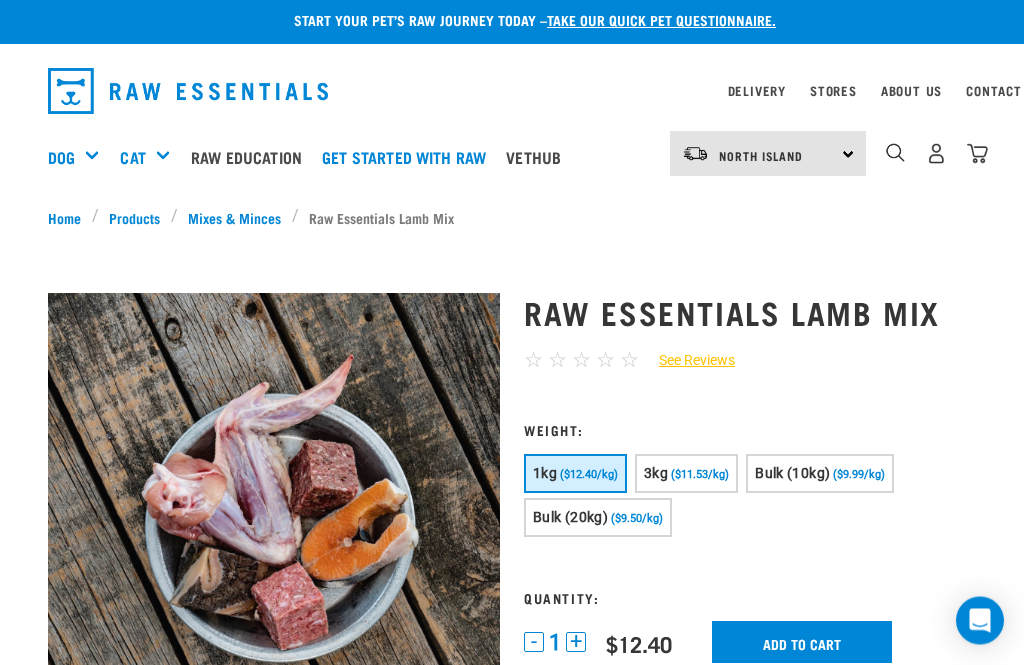 scroll, scrollTop: 0, scrollLeft: 0, axis: both 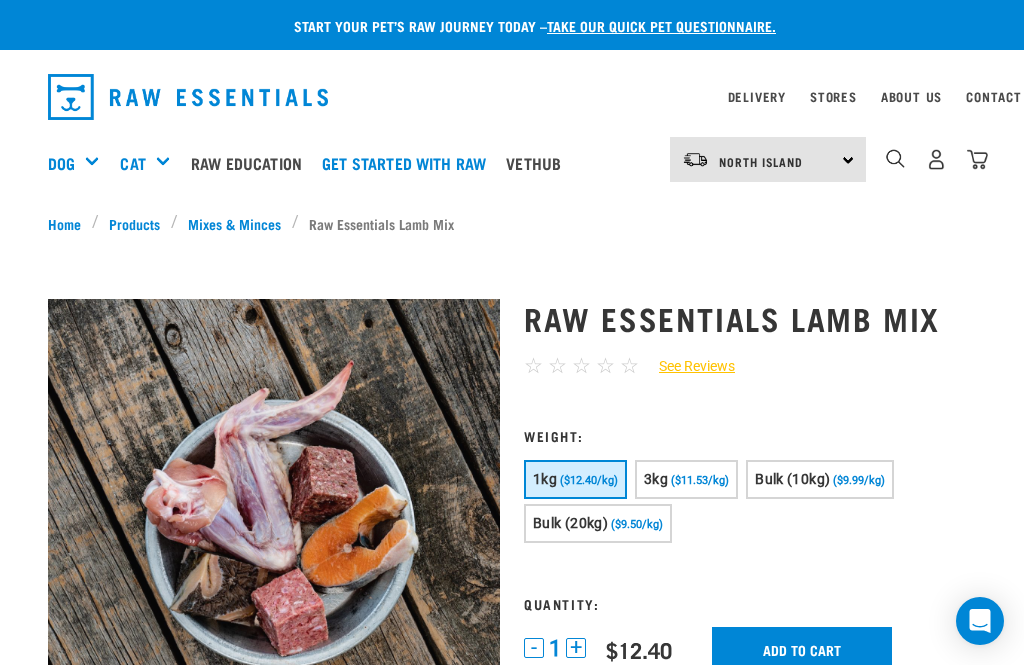 click on "Freeze Dried Meals" at bounding box center [0, 0] 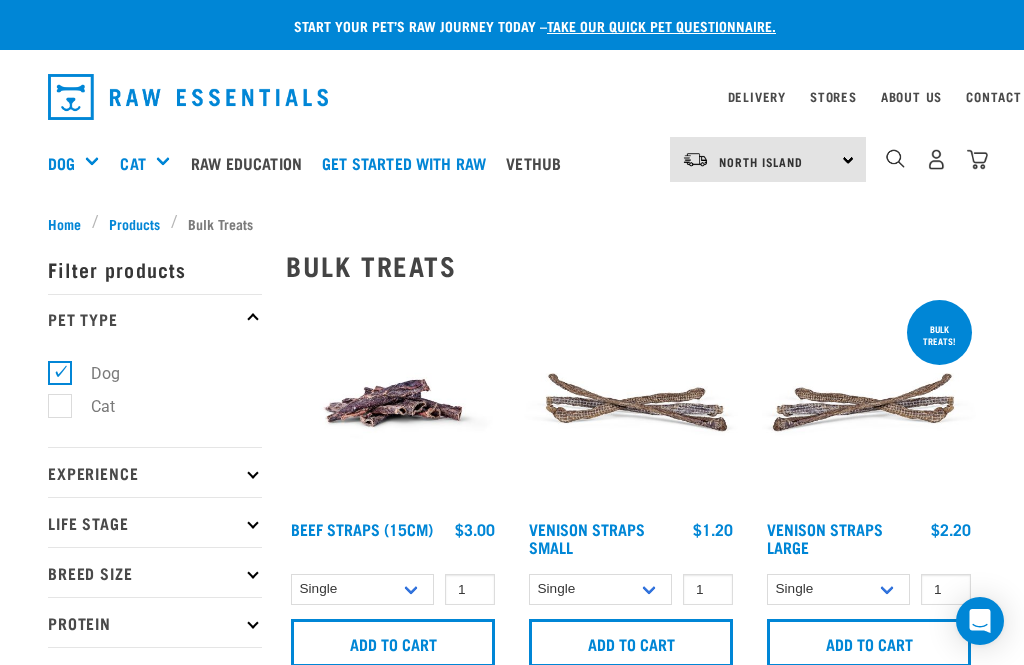 scroll, scrollTop: 0, scrollLeft: 0, axis: both 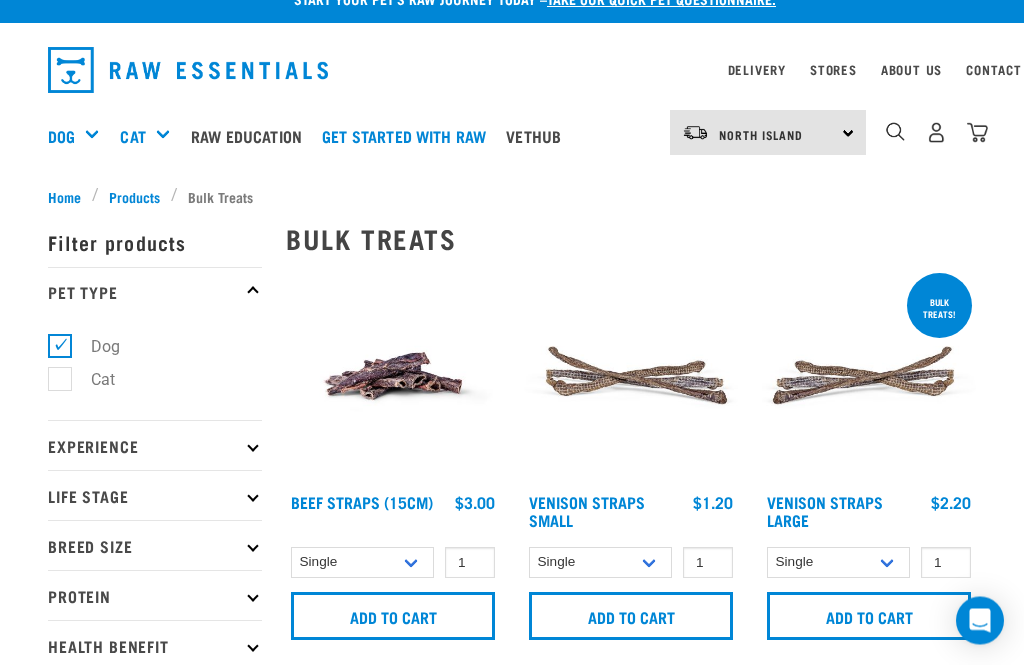 click on "Products" at bounding box center (134, 197) 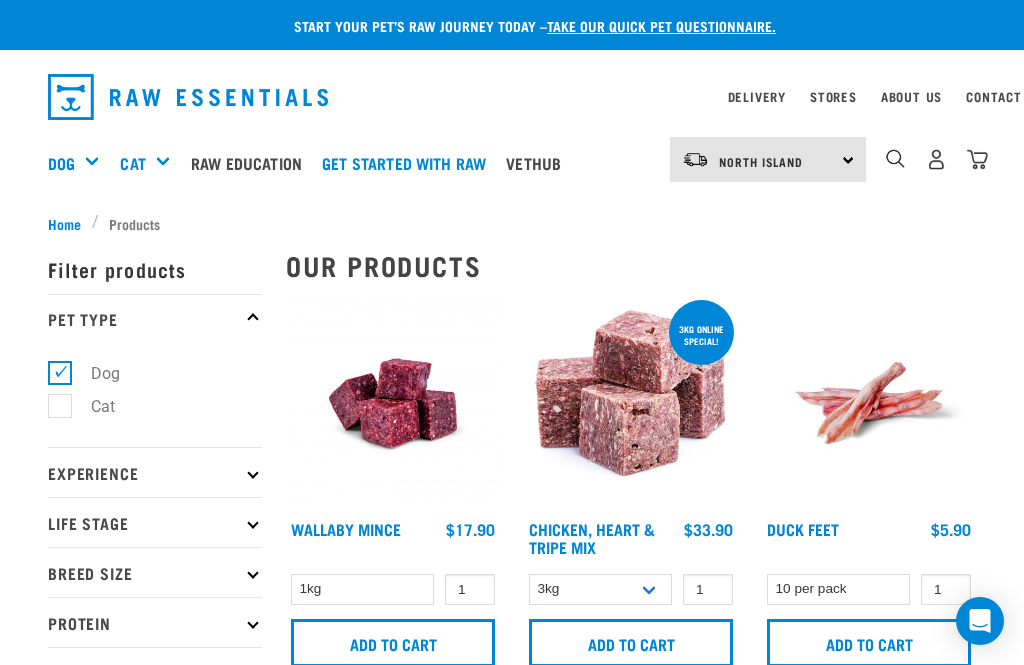 scroll, scrollTop: 0, scrollLeft: 0, axis: both 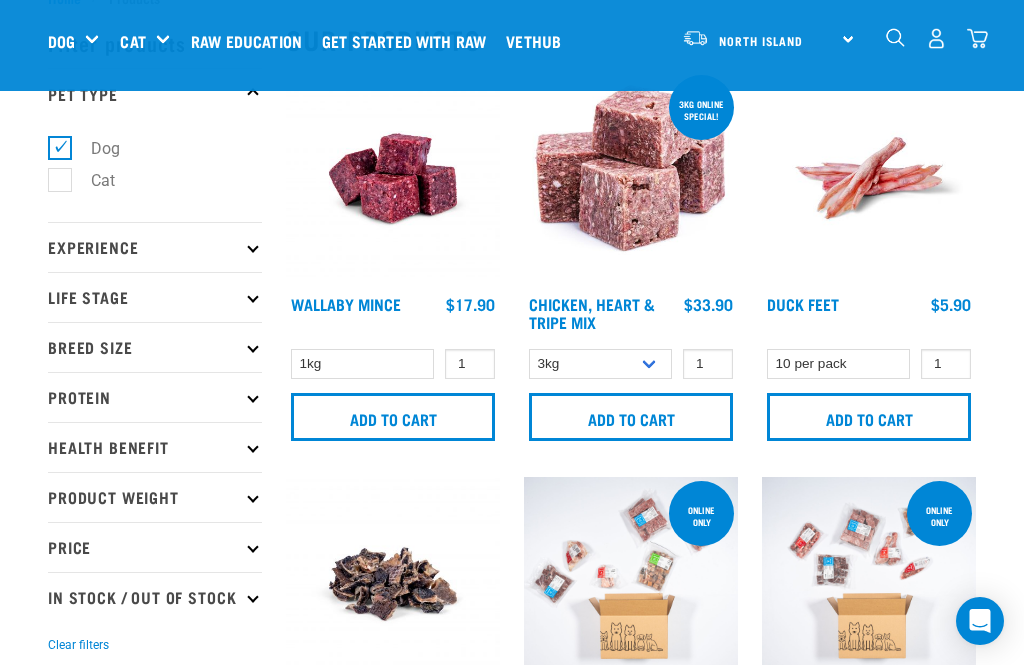 click on "Treats" at bounding box center [0, 0] 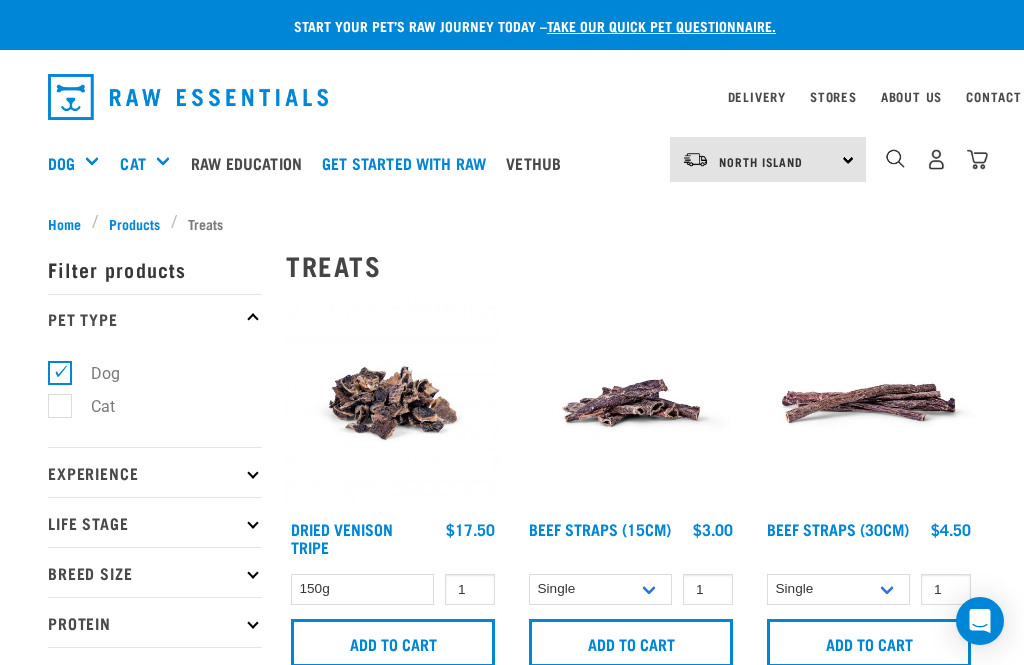 scroll, scrollTop: 0, scrollLeft: 0, axis: both 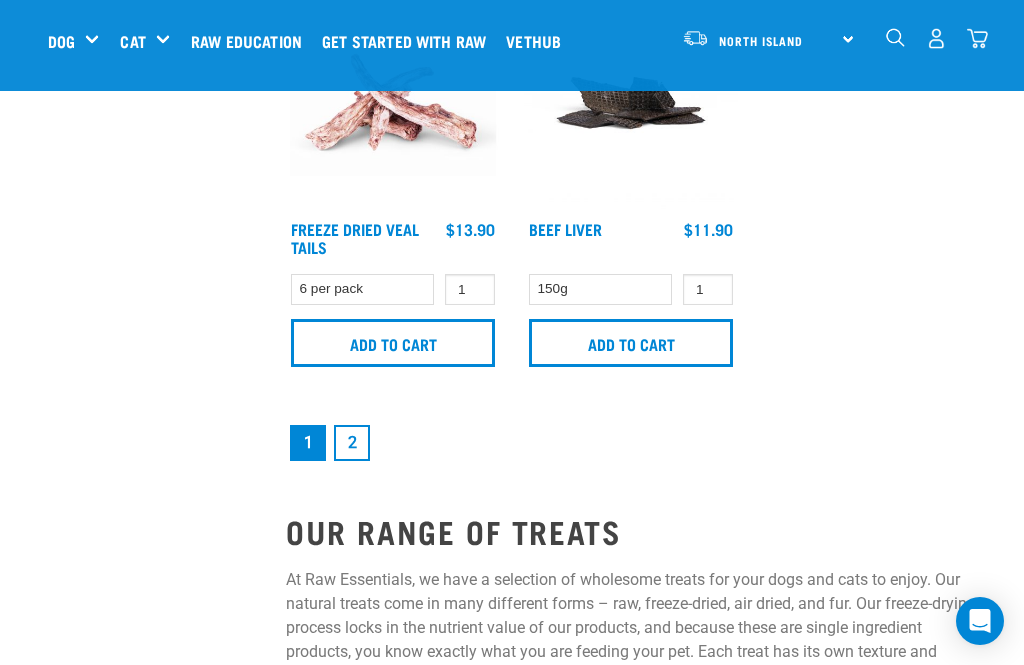 click on "2" at bounding box center (352, 443) 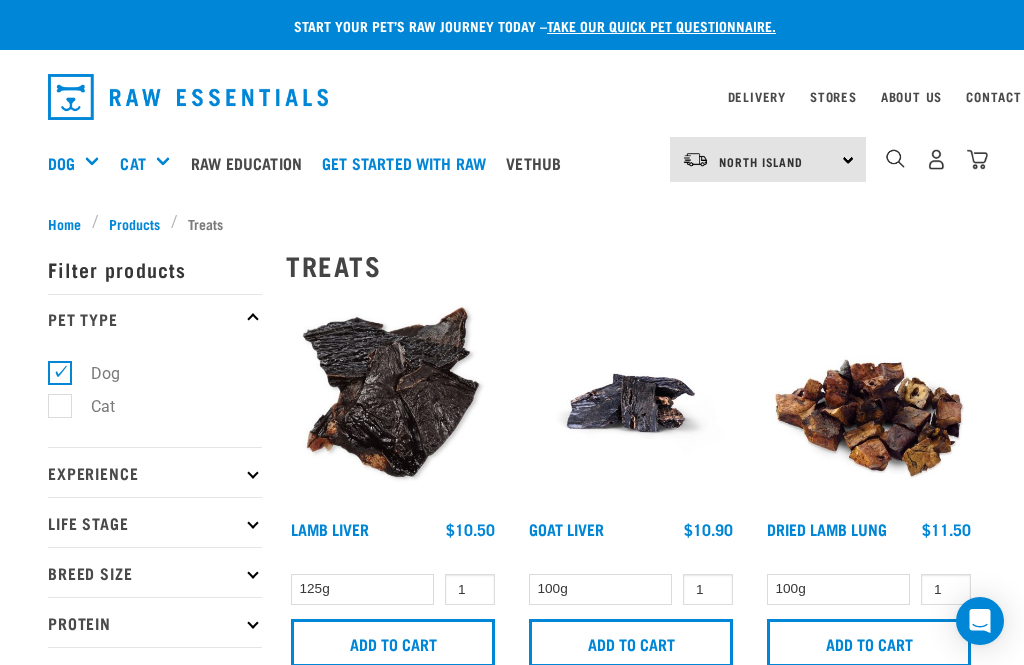 scroll, scrollTop: 0, scrollLeft: 0, axis: both 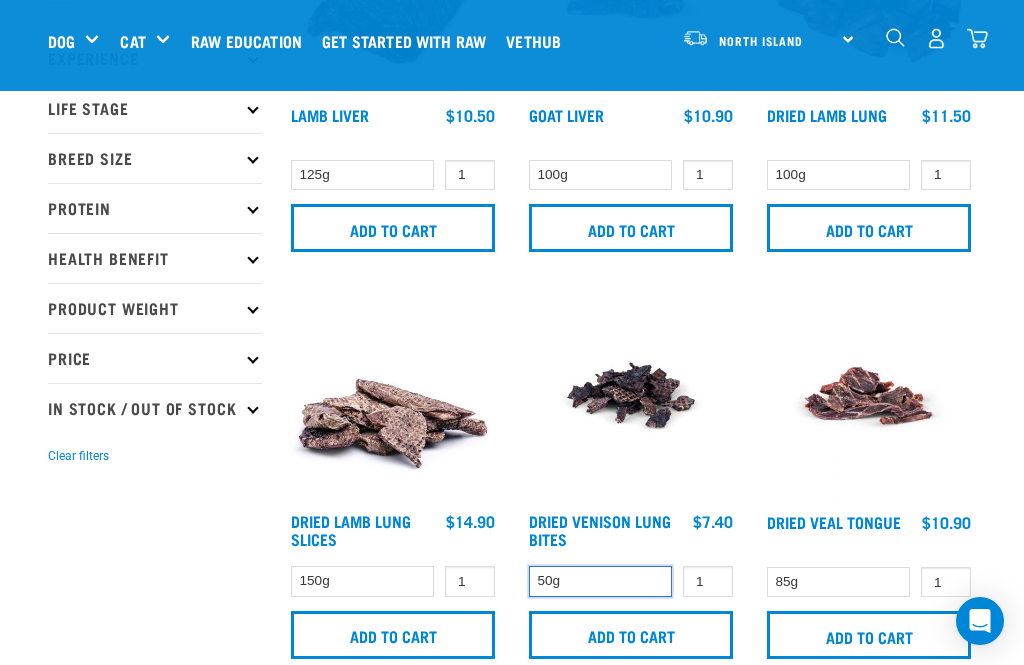 click on "50g" at bounding box center (600, 581) 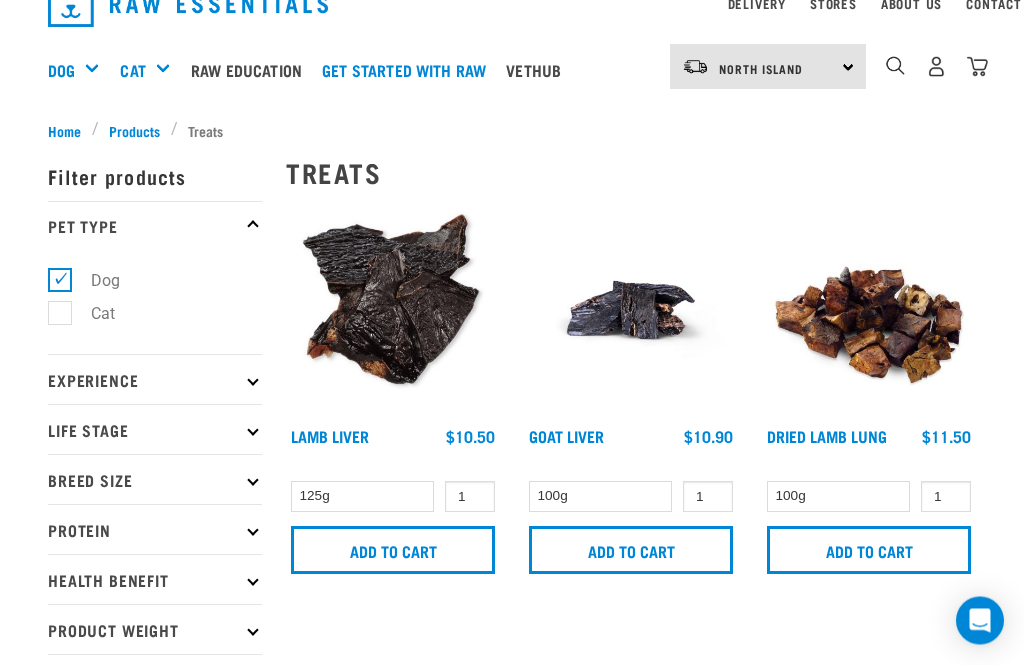 scroll, scrollTop: 0, scrollLeft: 0, axis: both 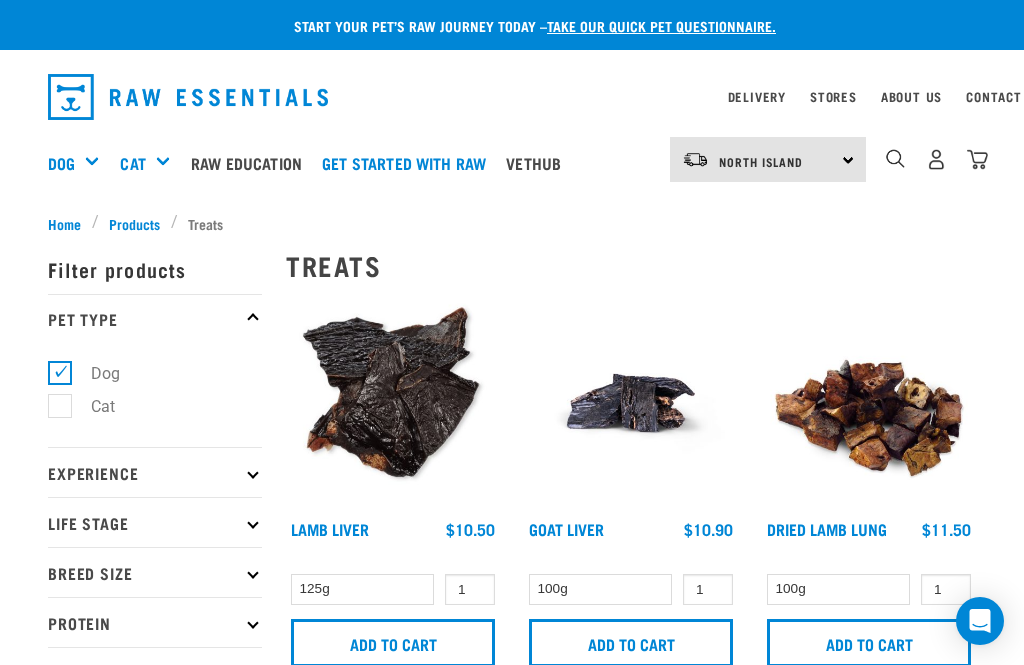 click on "Supplements" at bounding box center (0, 0) 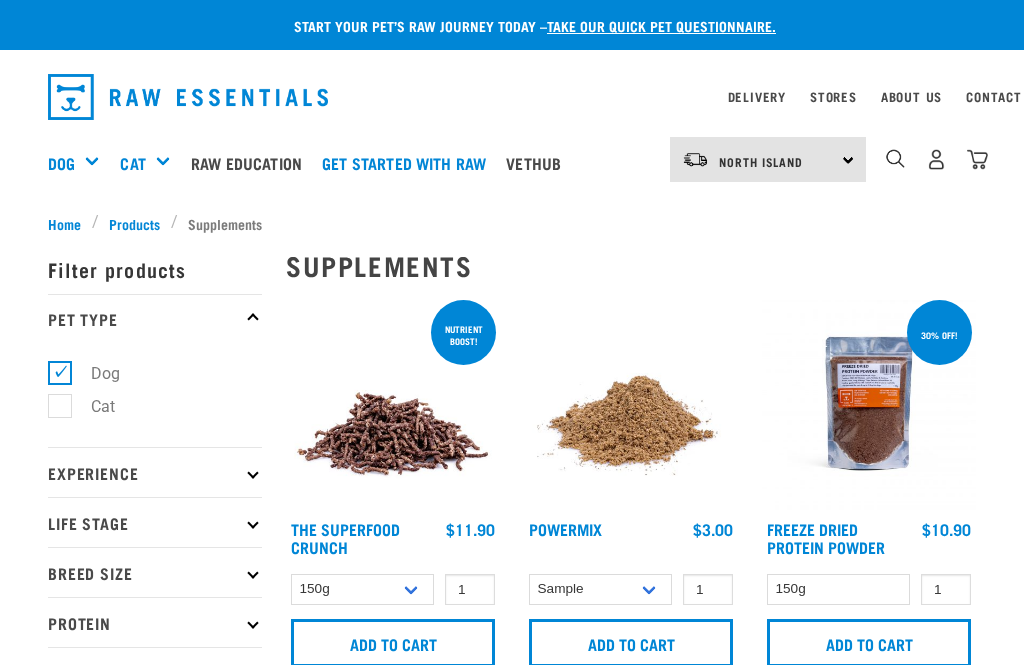 scroll, scrollTop: 0, scrollLeft: 0, axis: both 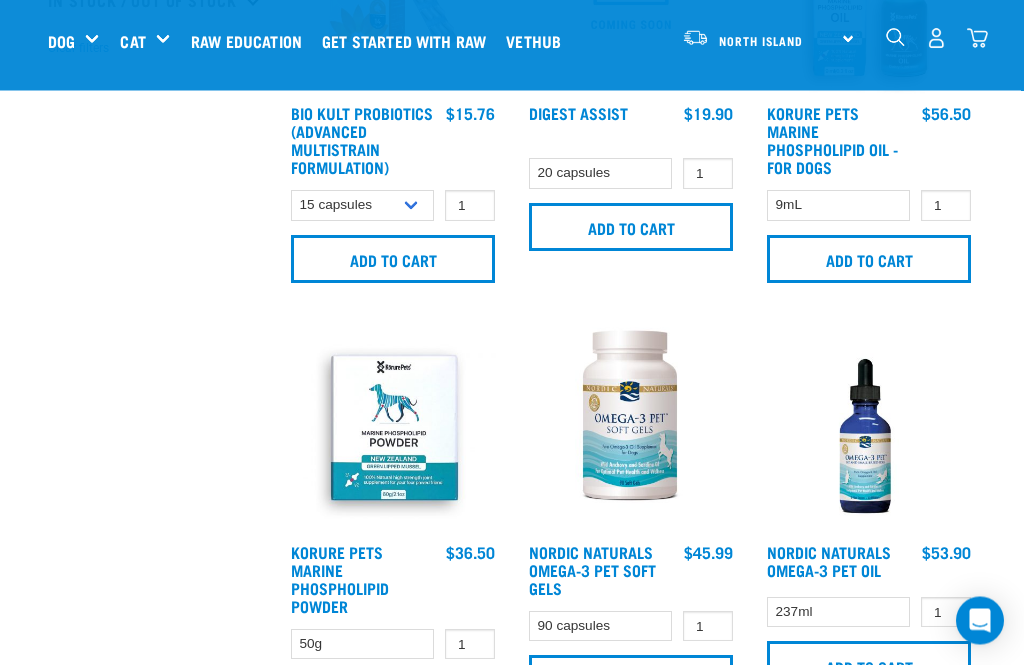 click at bounding box center (393, 427) 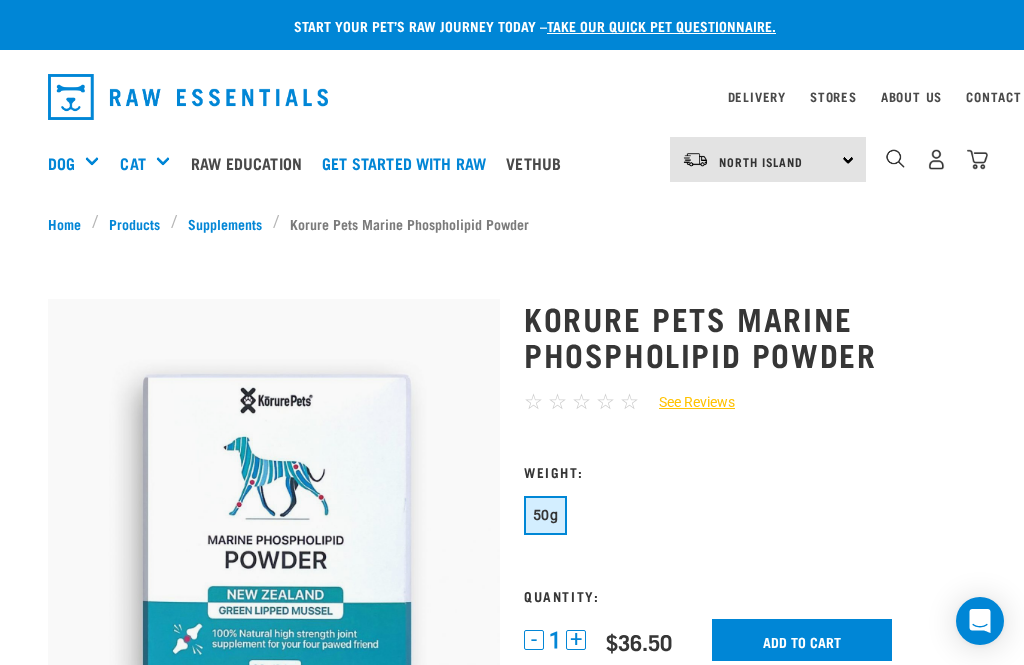 scroll, scrollTop: 0, scrollLeft: 0, axis: both 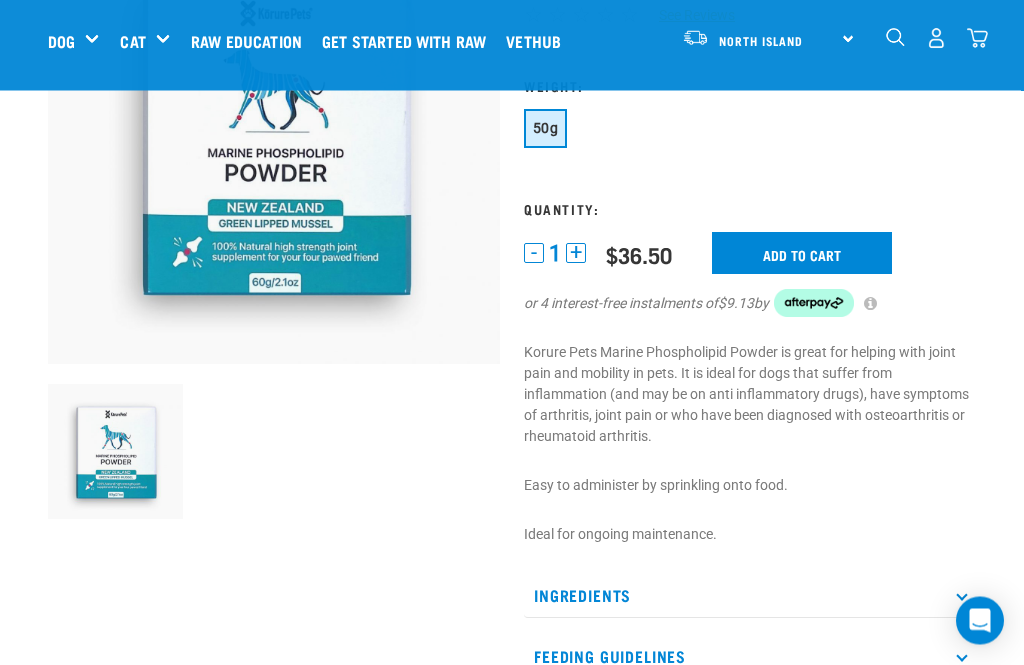 click on "Ingredients" at bounding box center (750, 596) 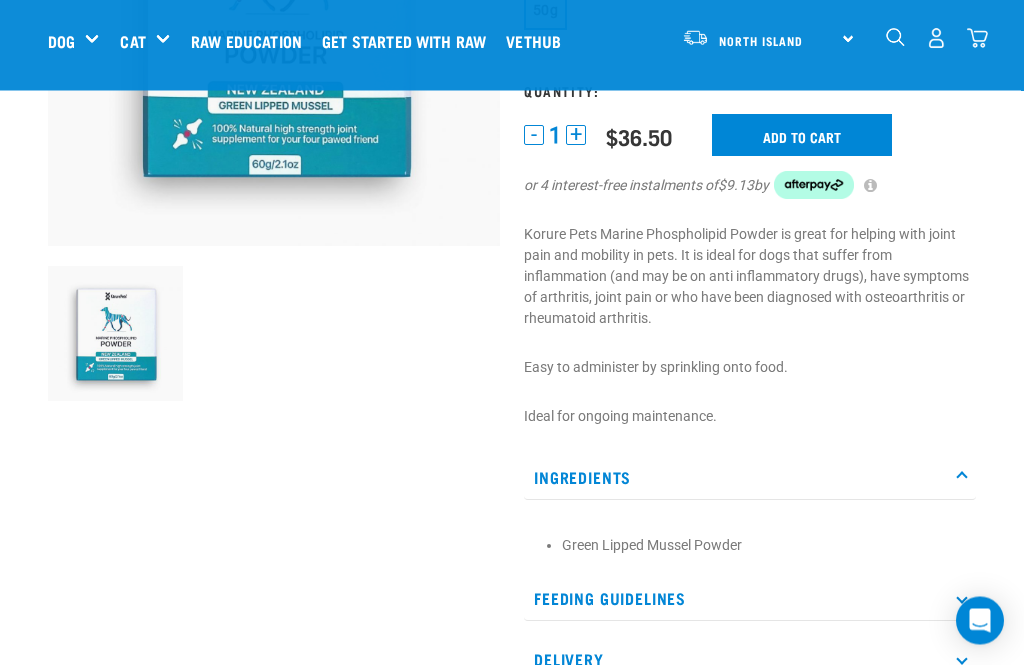 scroll, scrollTop: 352, scrollLeft: 0, axis: vertical 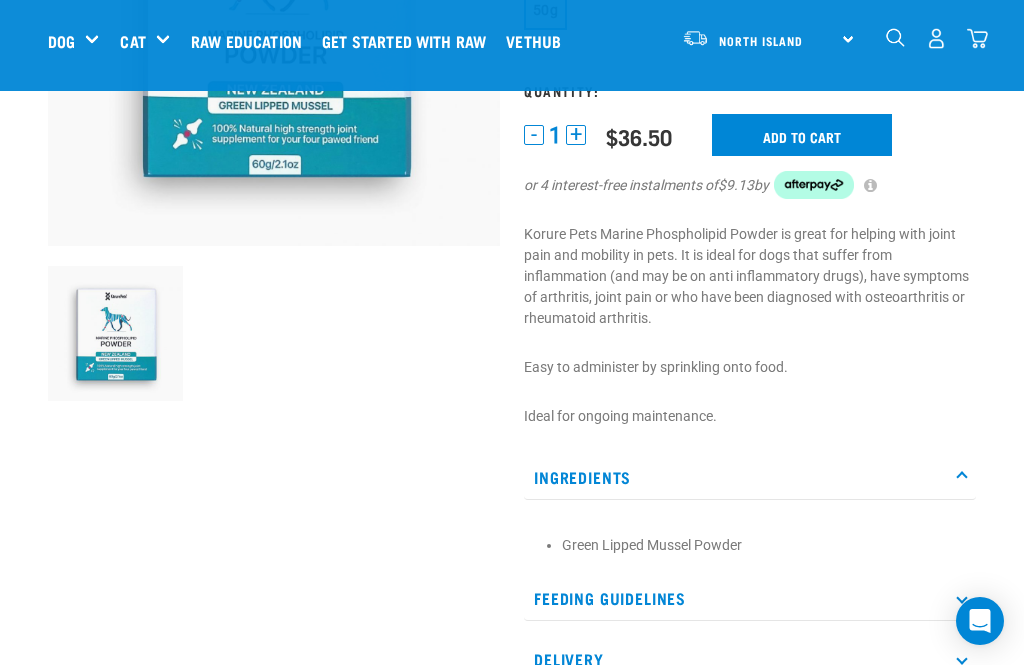 click on "Feeding Guidelines" at bounding box center [750, 598] 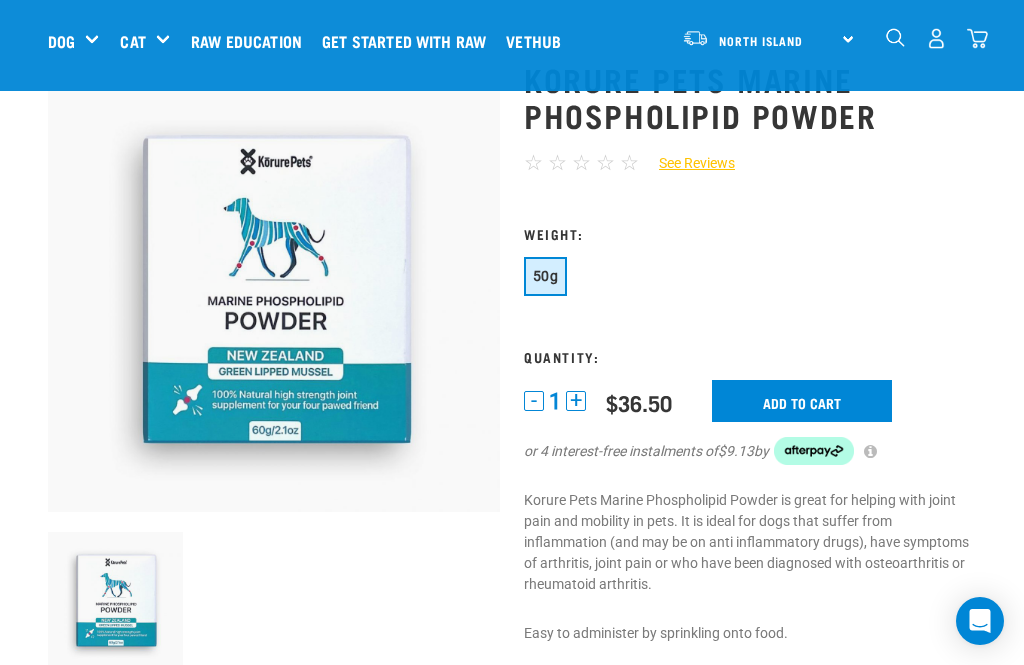 scroll, scrollTop: 85, scrollLeft: 0, axis: vertical 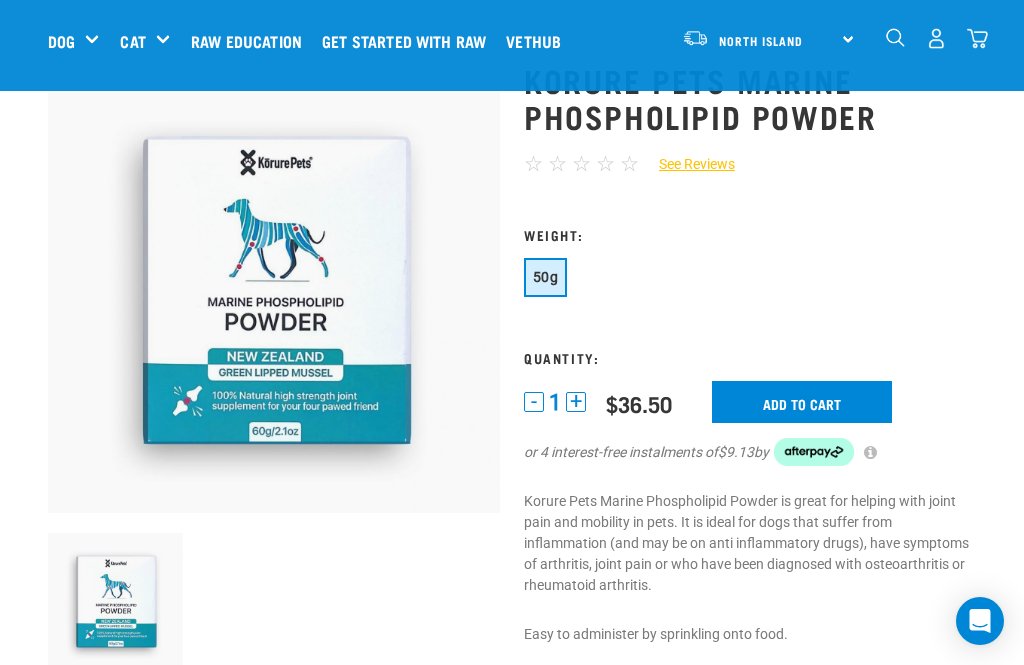 click at bounding box center [115, 600] 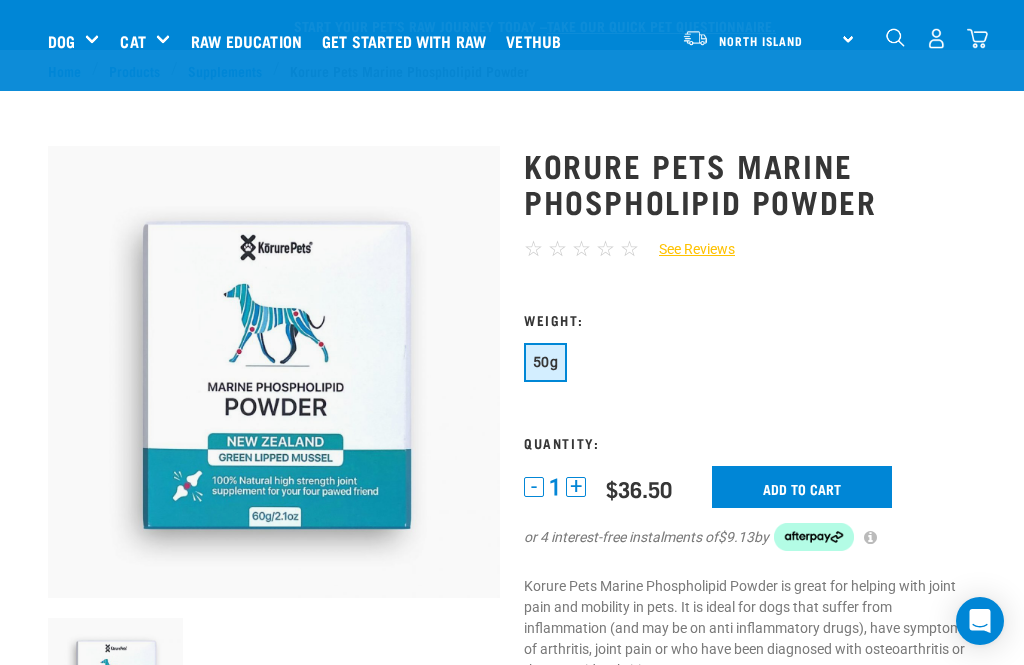 scroll, scrollTop: 171, scrollLeft: 0, axis: vertical 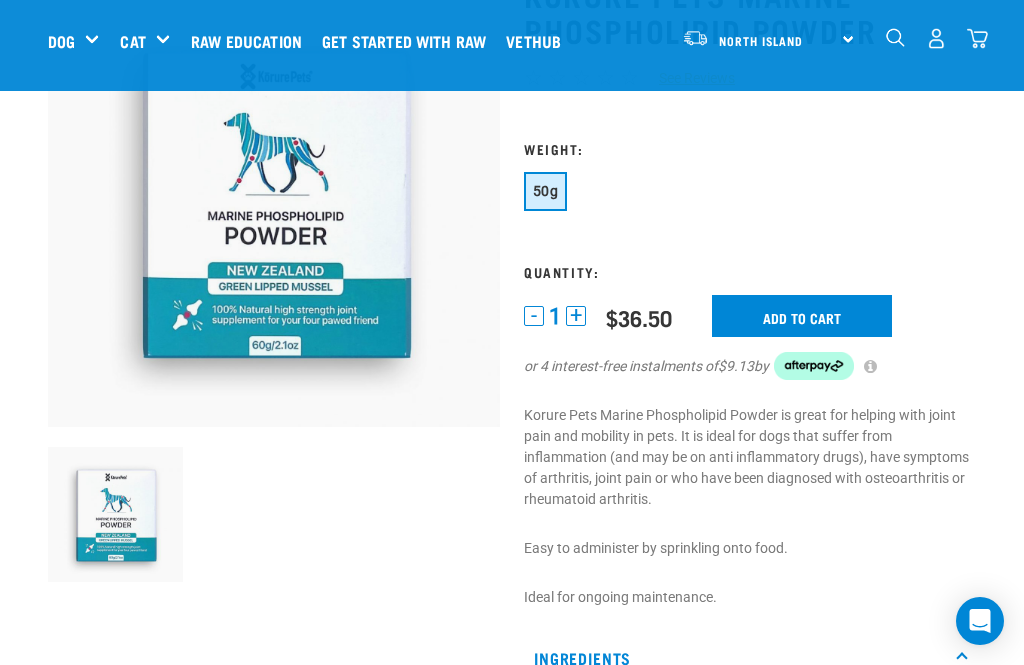 click on "Add to cart" at bounding box center [802, 316] 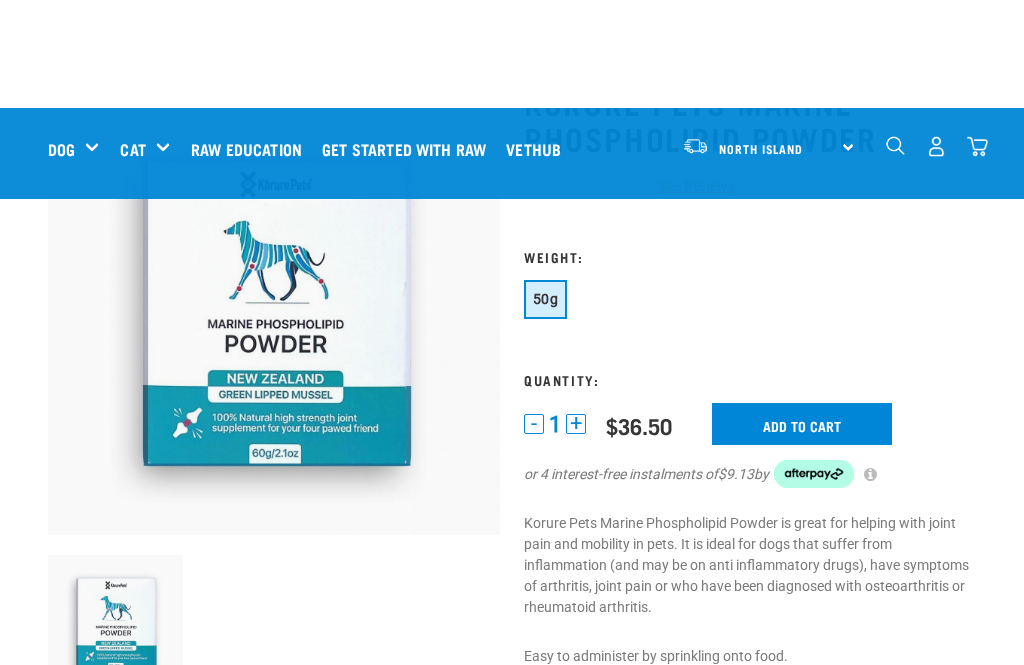 scroll, scrollTop: 0, scrollLeft: 0, axis: both 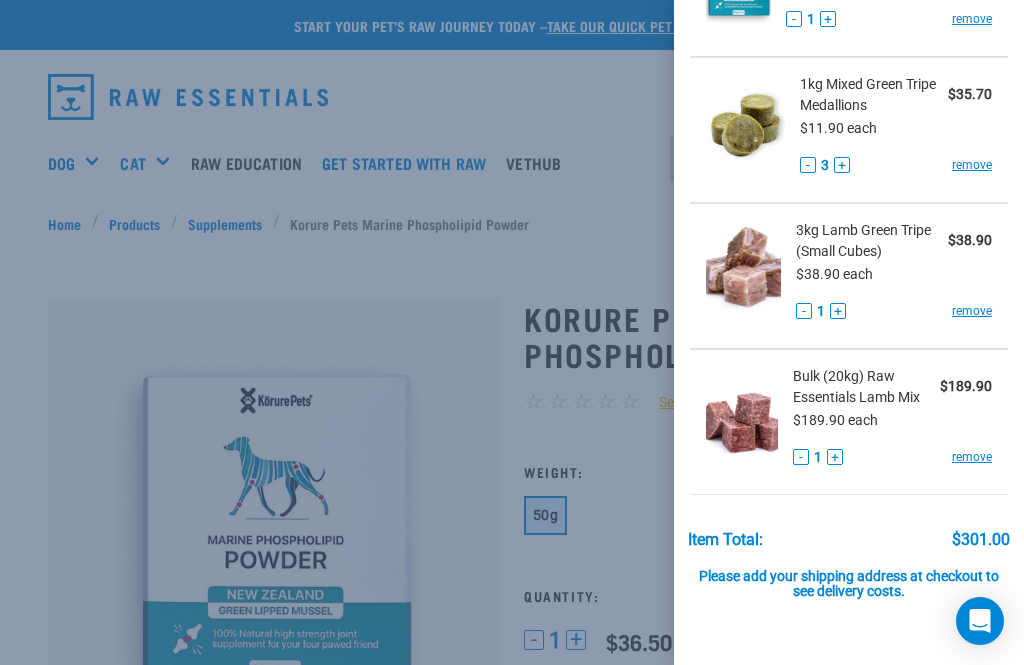 click on "Bulk (20kg) Raw Essentials Lamb Mix" at bounding box center [866, 387] 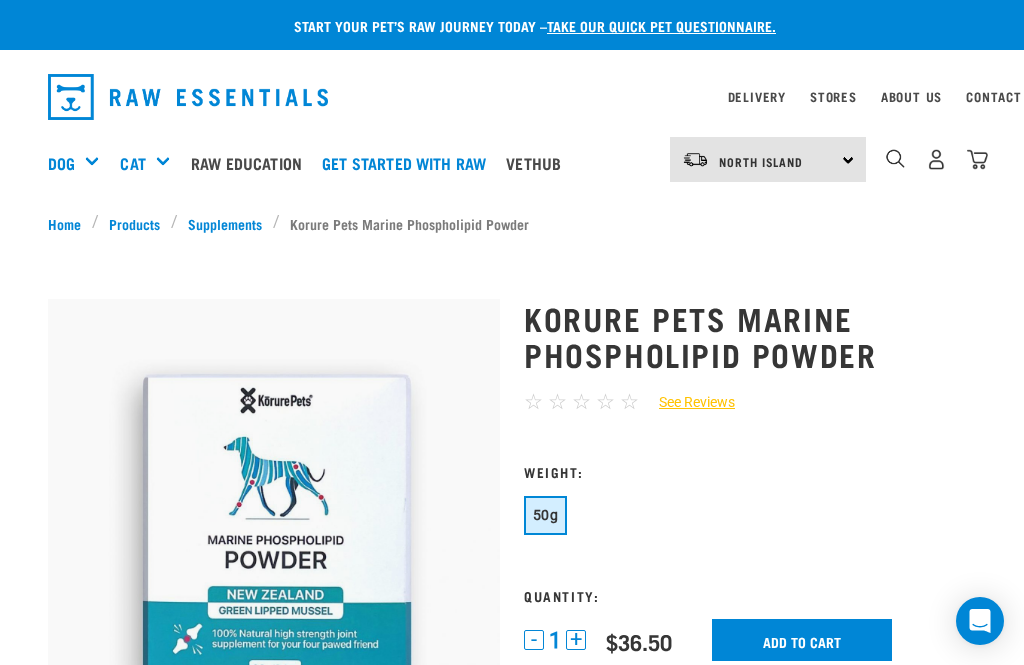 click on "Products" at bounding box center [135, 223] 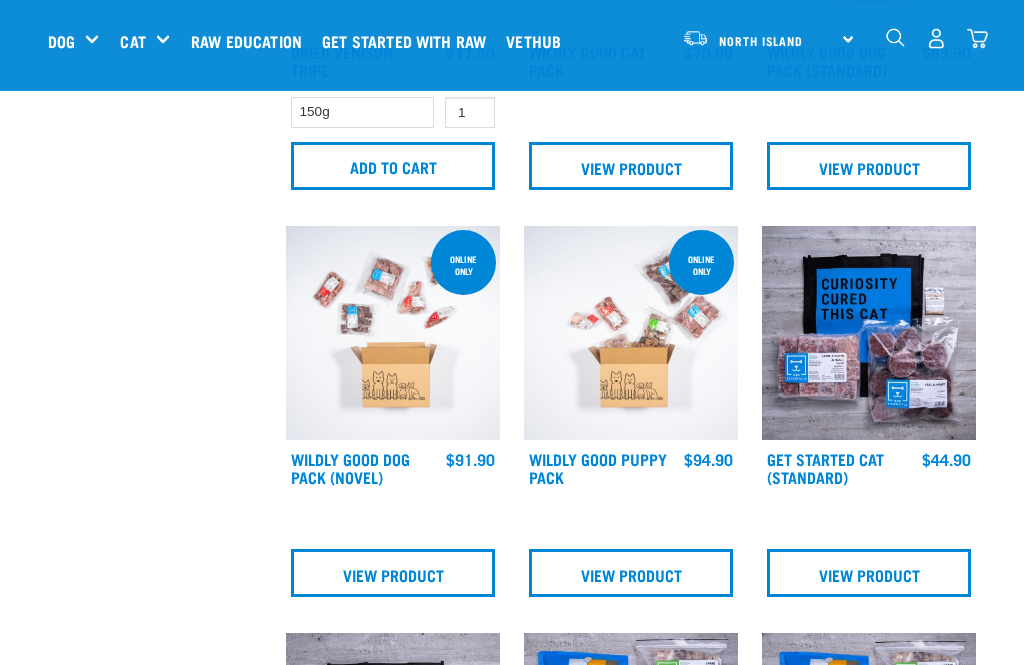 scroll, scrollTop: 877, scrollLeft: 0, axis: vertical 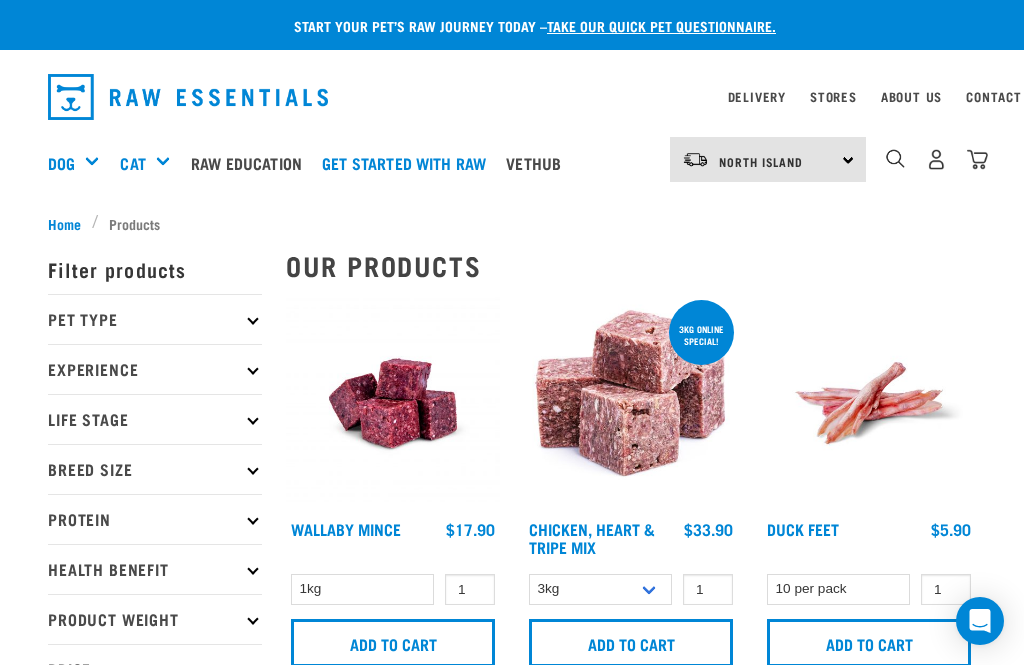 click on "Mixes & Minces" at bounding box center [0, 0] 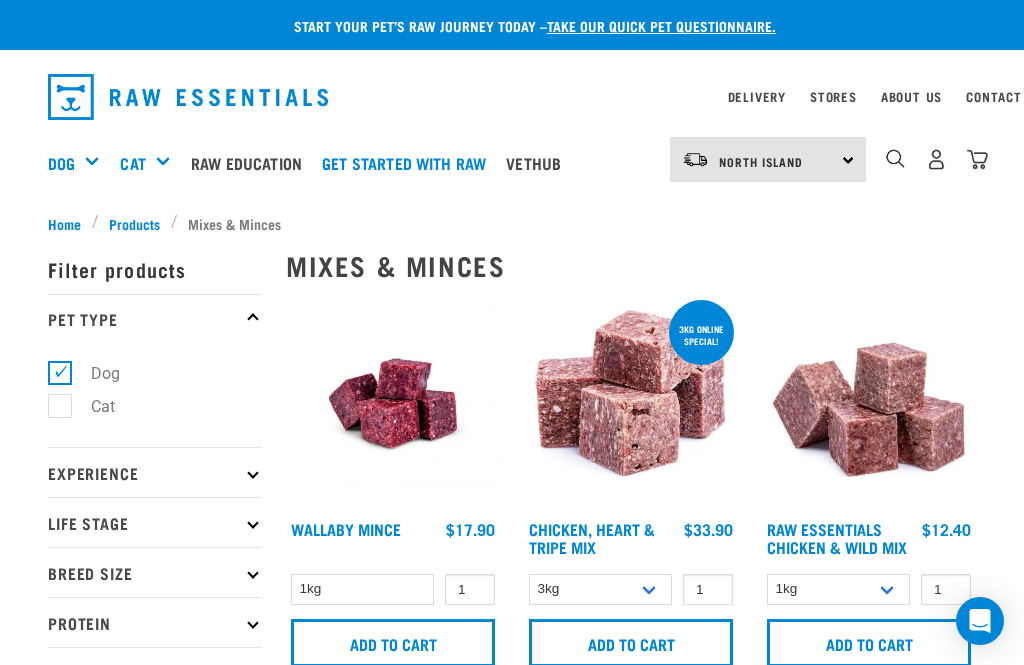 scroll, scrollTop: 0, scrollLeft: 0, axis: both 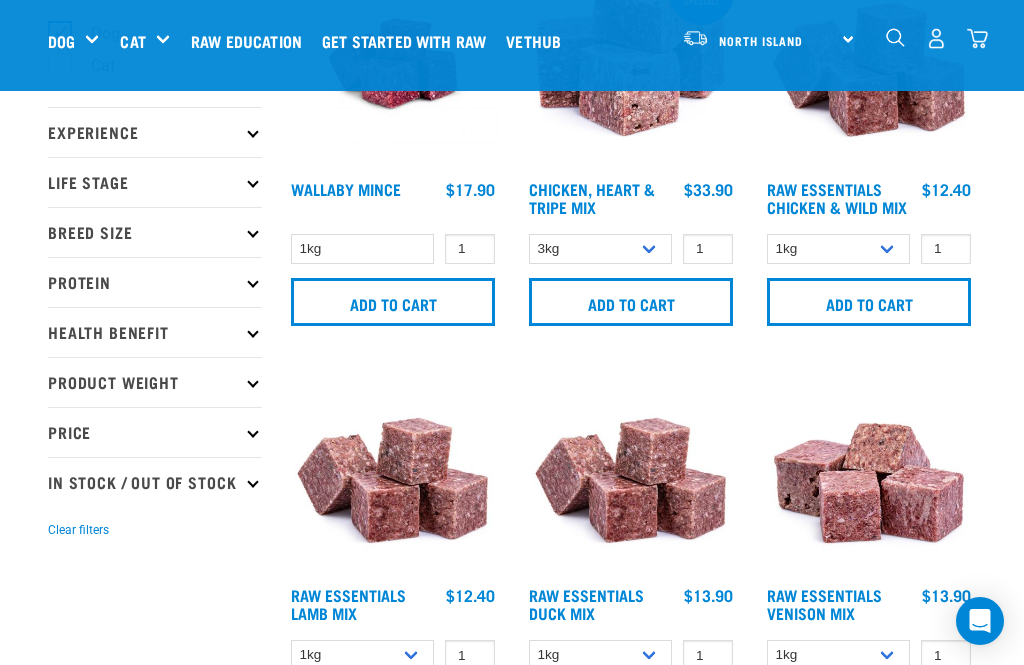 click at bounding box center (393, 469) 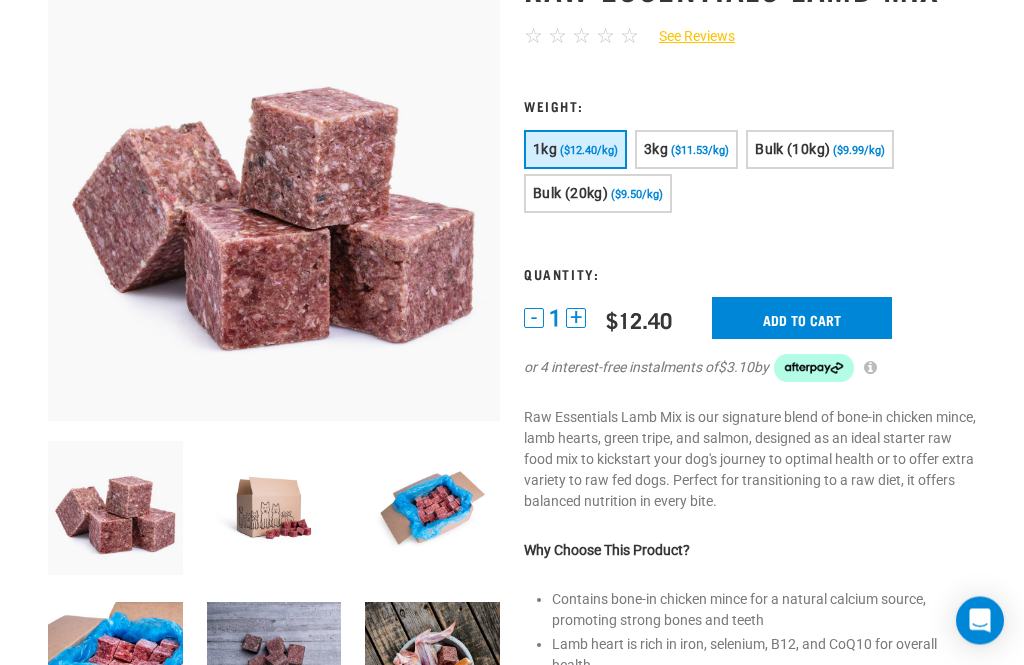 scroll, scrollTop: 0, scrollLeft: 0, axis: both 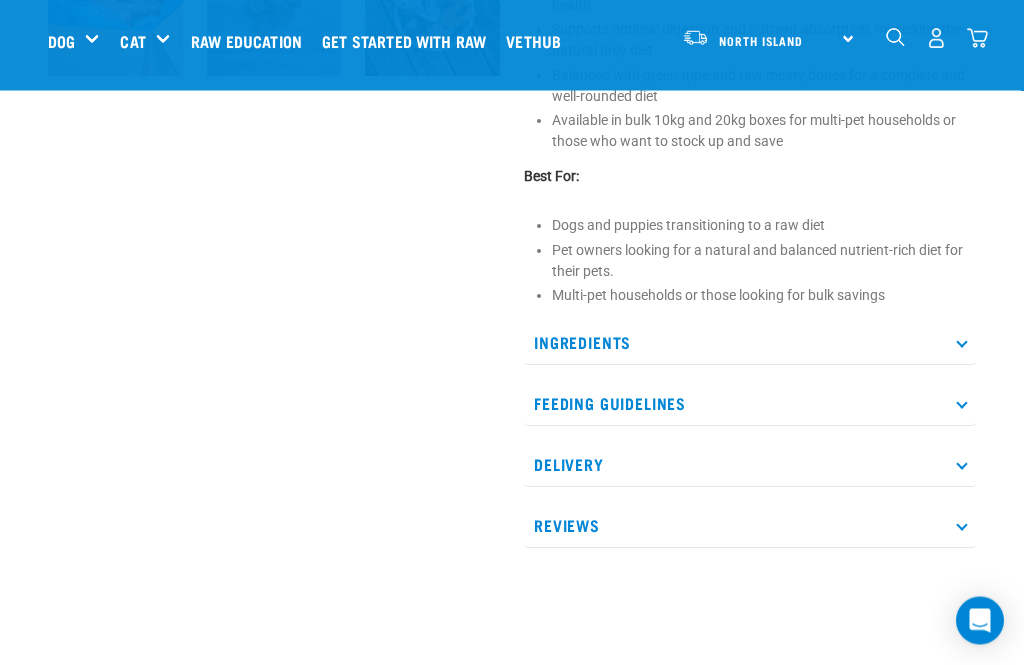 click at bounding box center [961, 343] 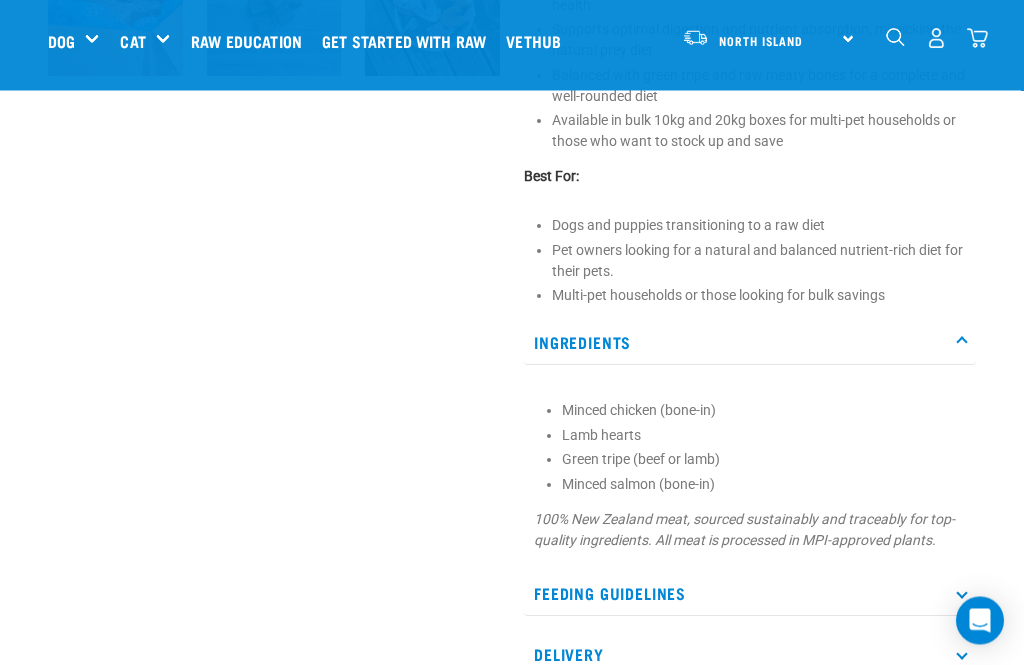 scroll, scrollTop: 838, scrollLeft: 0, axis: vertical 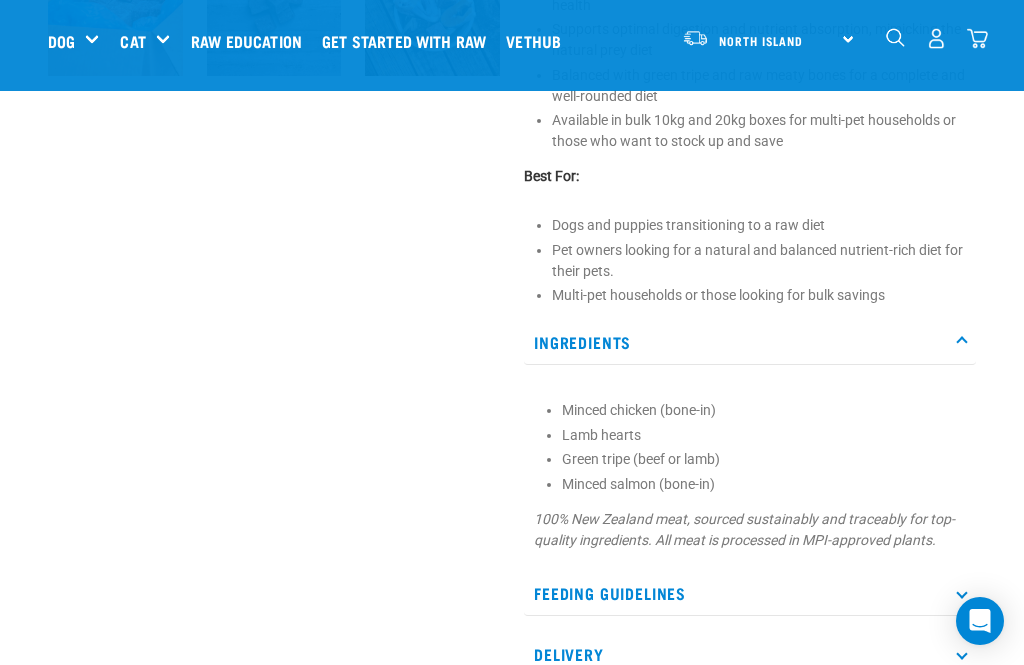 click on "Ingredients" at bounding box center [750, 342] 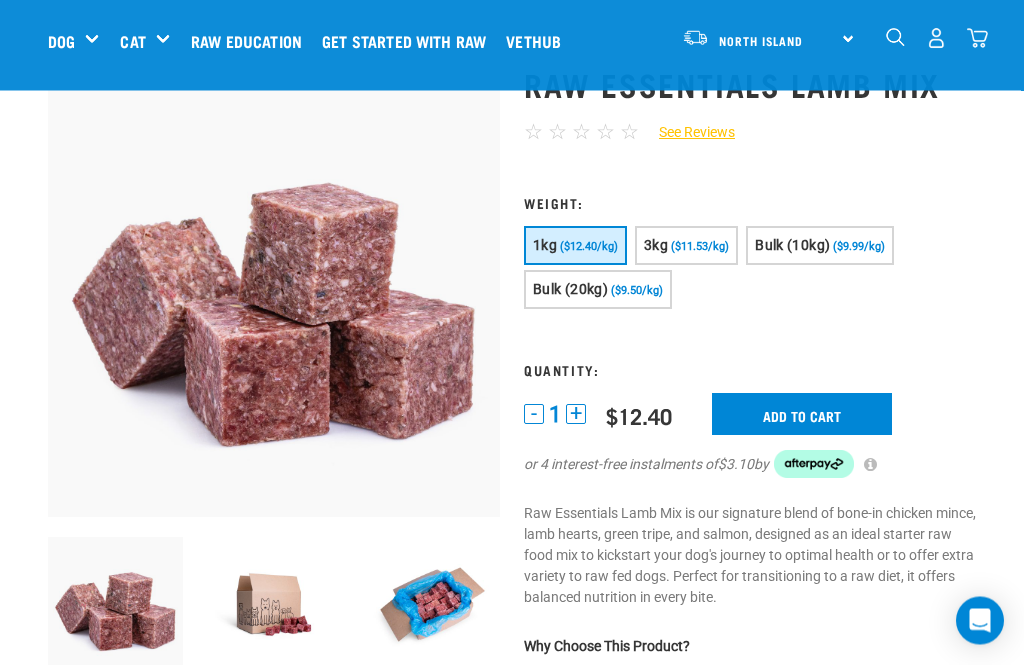 scroll, scrollTop: 0, scrollLeft: 0, axis: both 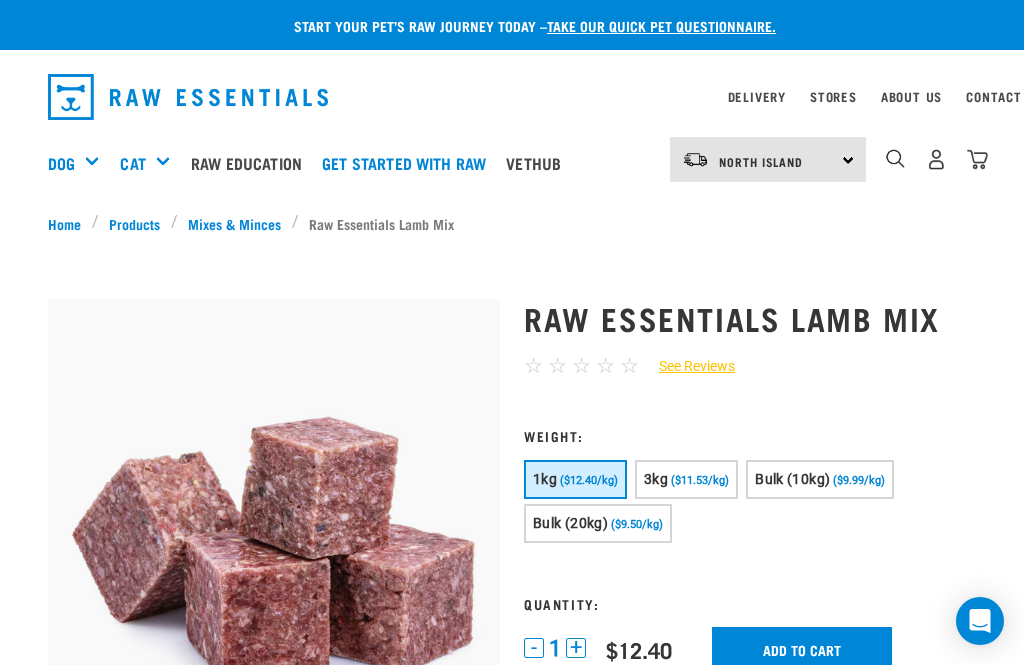 click at bounding box center (977, 159) 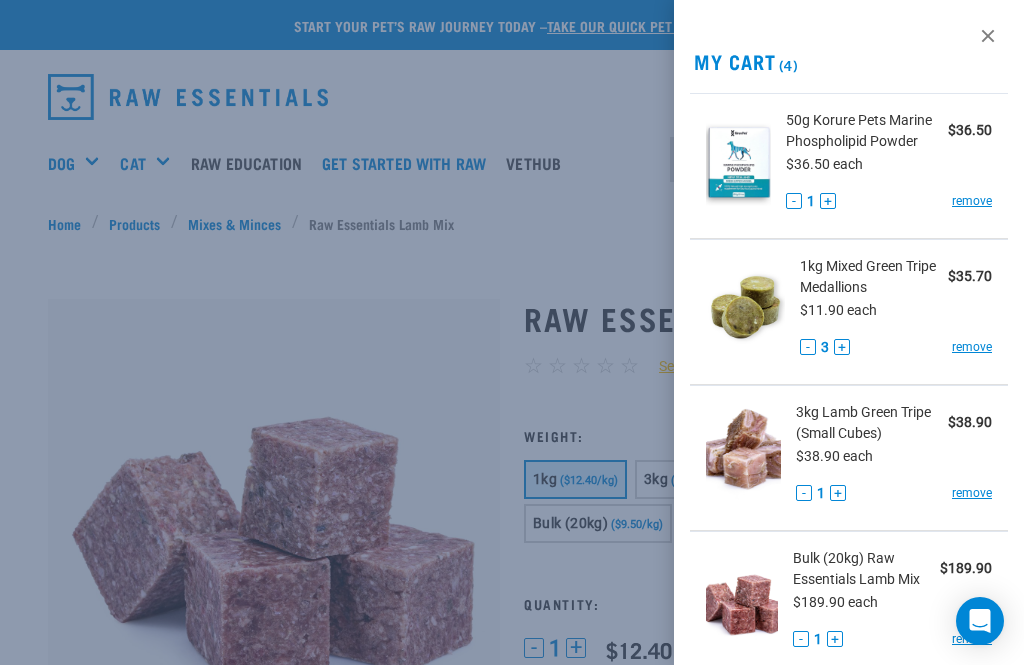 scroll, scrollTop: 0, scrollLeft: 0, axis: both 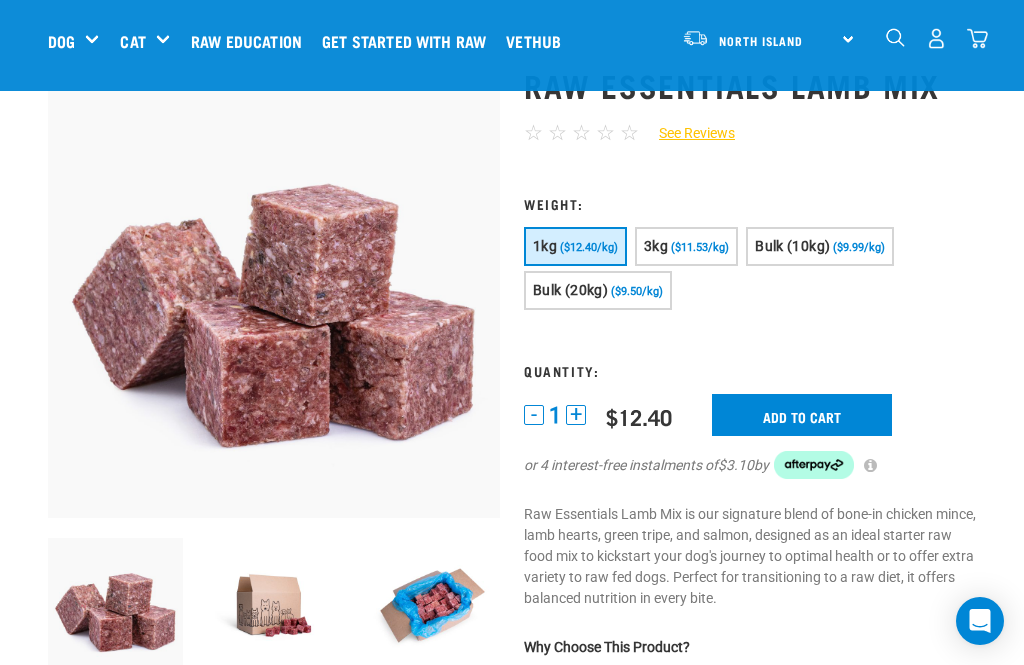 click on "Supplements" at bounding box center (0, 0) 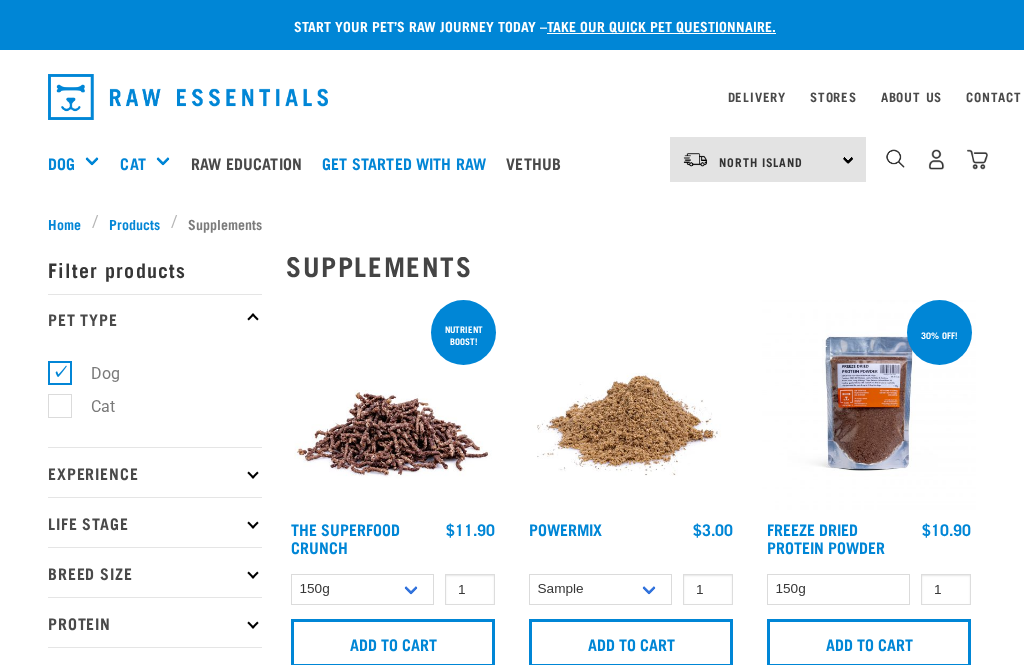 scroll, scrollTop: 0, scrollLeft: 0, axis: both 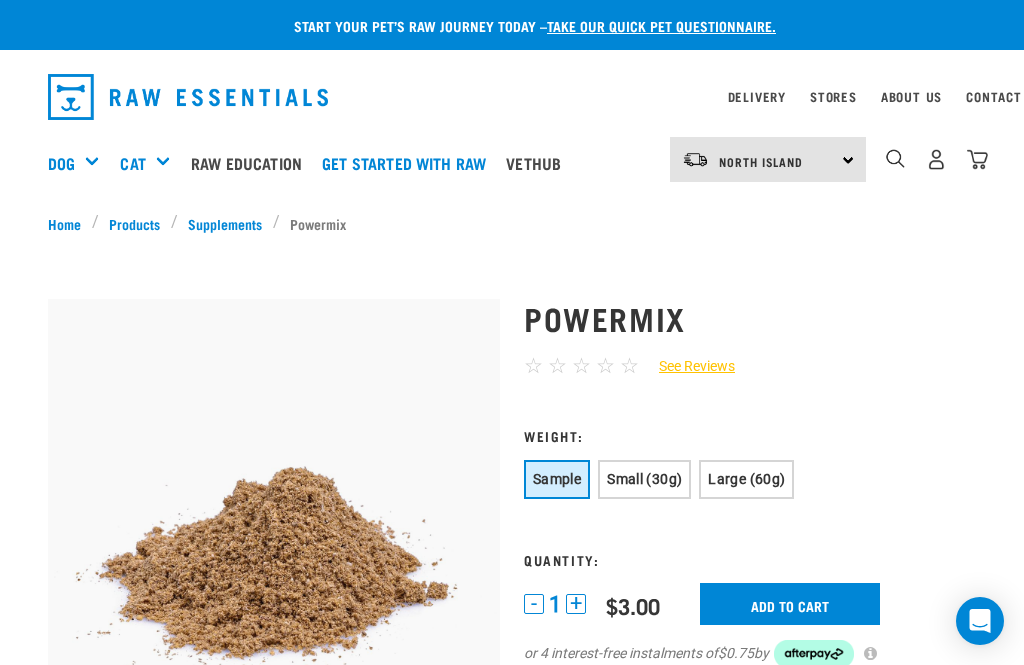 click on "Supplements" at bounding box center [225, 223] 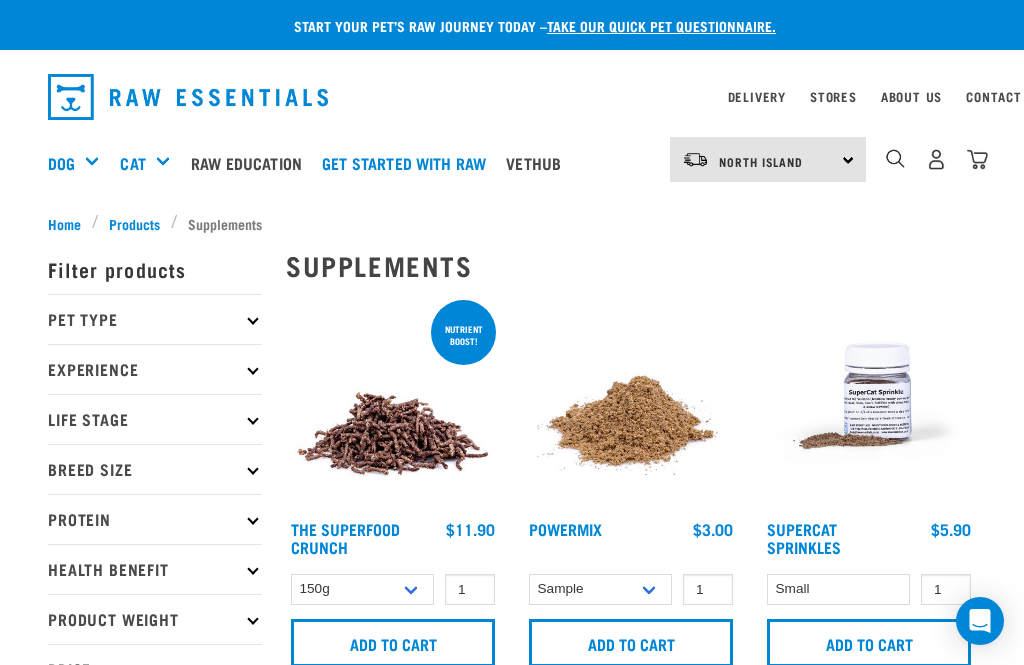 scroll, scrollTop: 0, scrollLeft: 0, axis: both 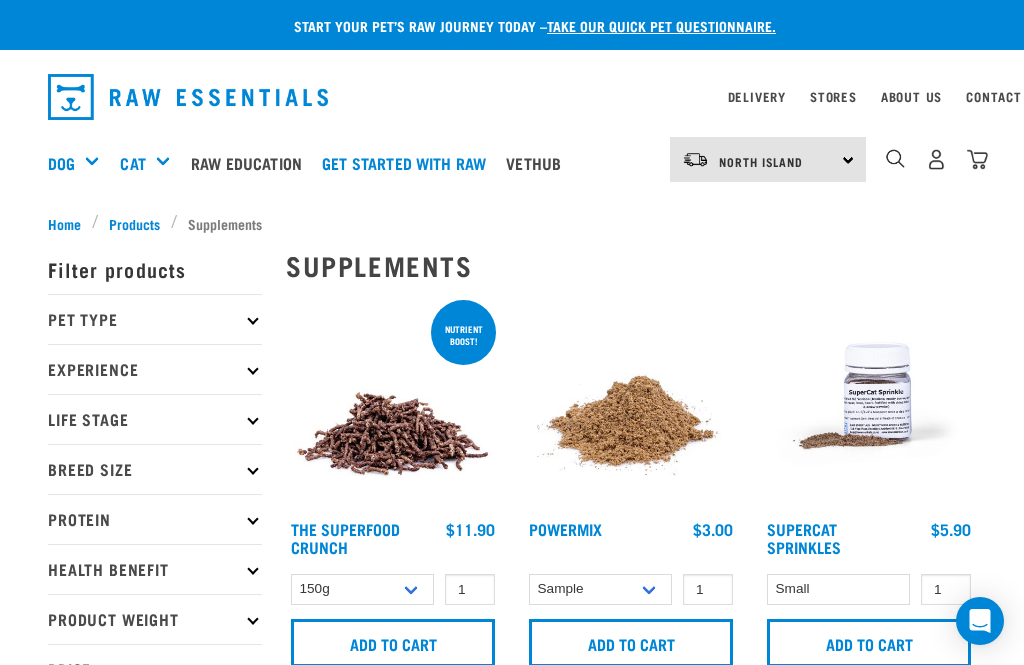 click on "Treats" at bounding box center [0, 0] 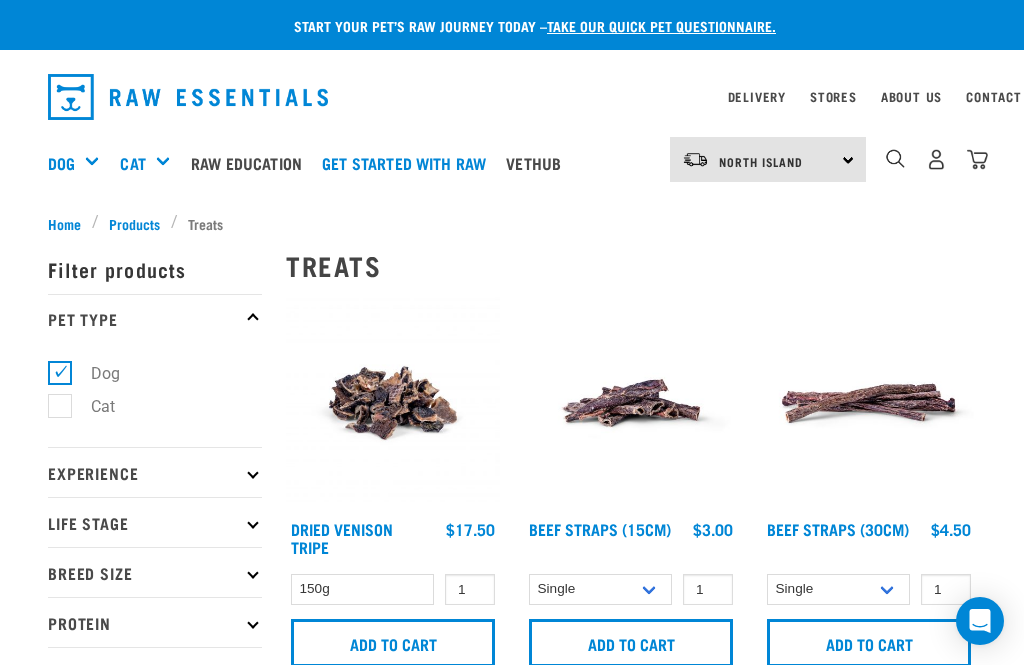 scroll, scrollTop: 0, scrollLeft: 0, axis: both 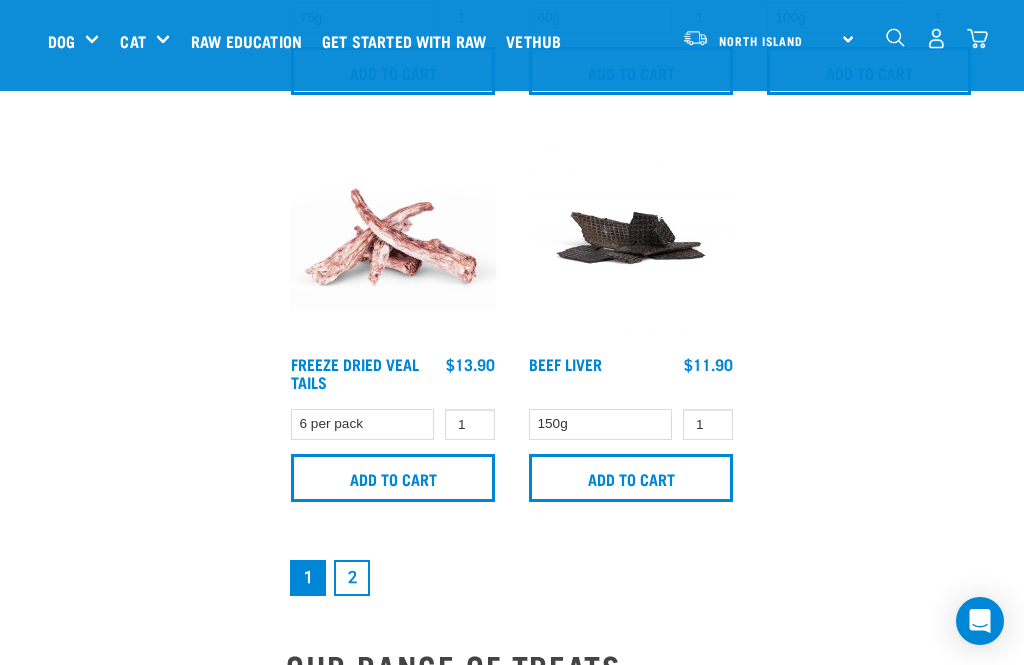 click on "2" at bounding box center [352, 578] 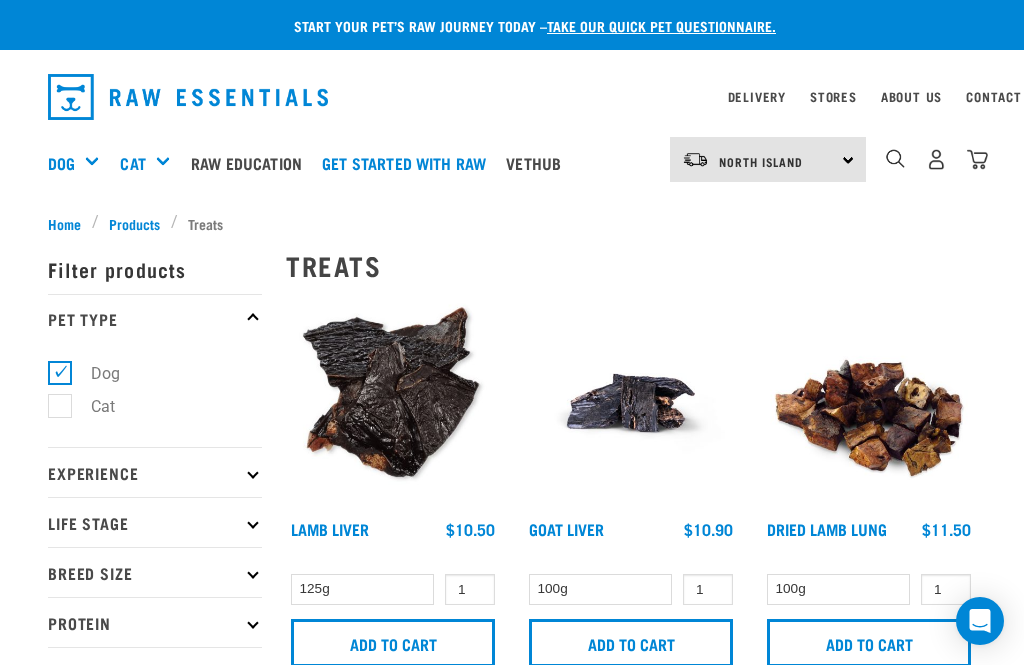 scroll, scrollTop: 0, scrollLeft: 0, axis: both 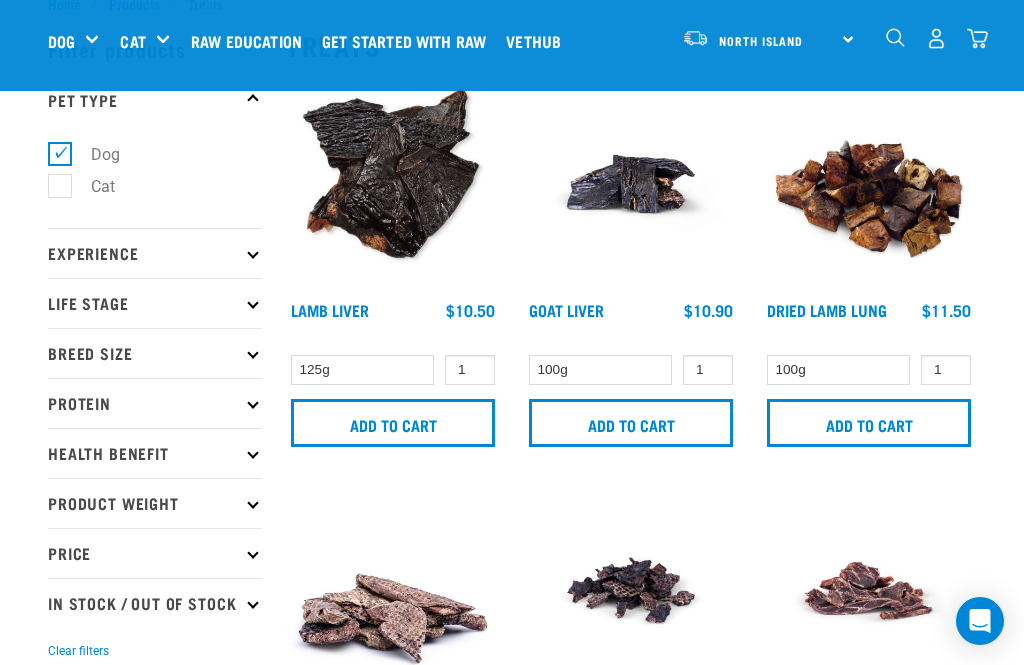 click on "Freeze Dried Meals" at bounding box center (0, 0) 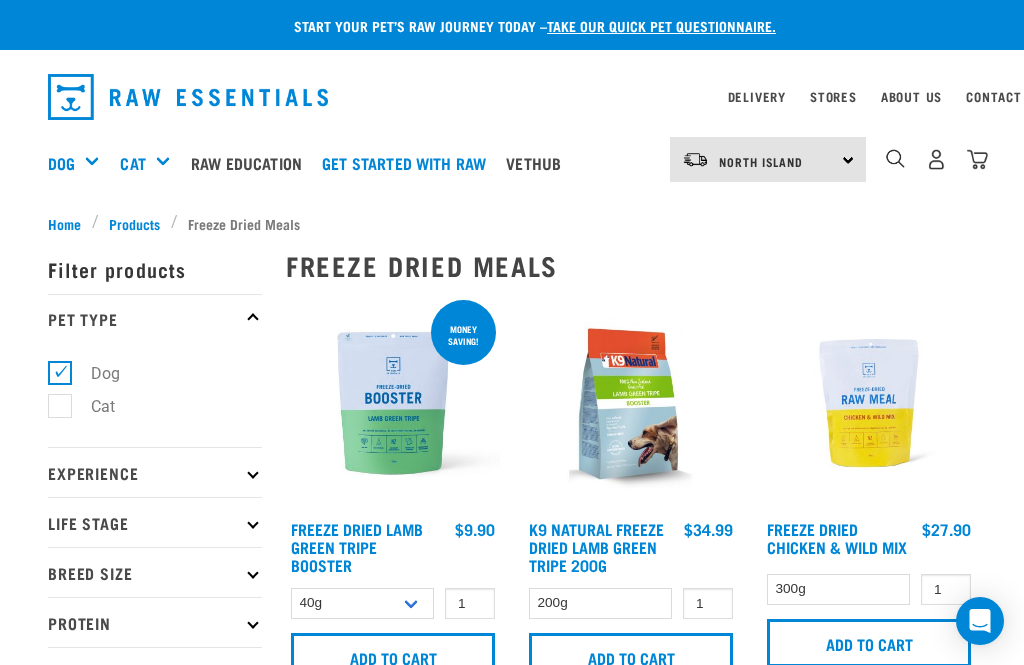 scroll, scrollTop: 0, scrollLeft: 0, axis: both 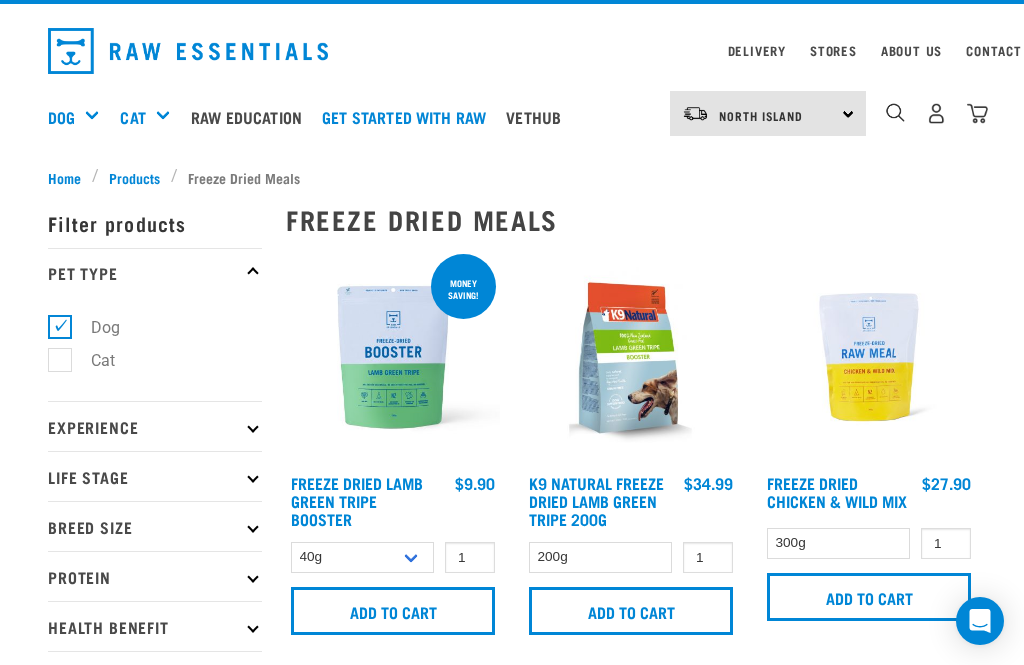 click on "Wildly Good Specials" at bounding box center [0, 0] 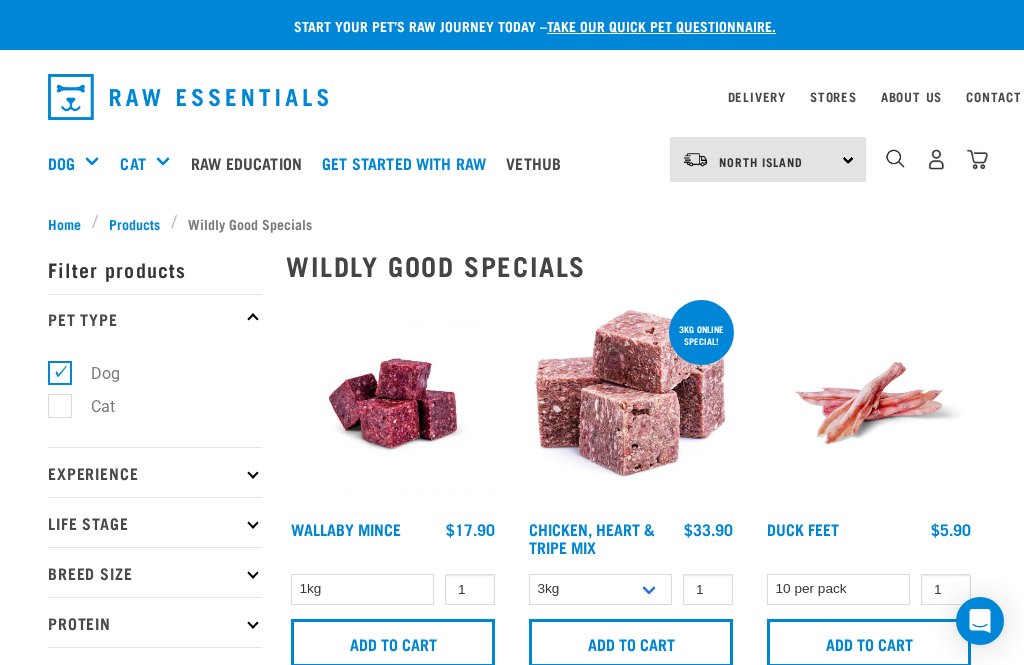 scroll, scrollTop: 0, scrollLeft: 0, axis: both 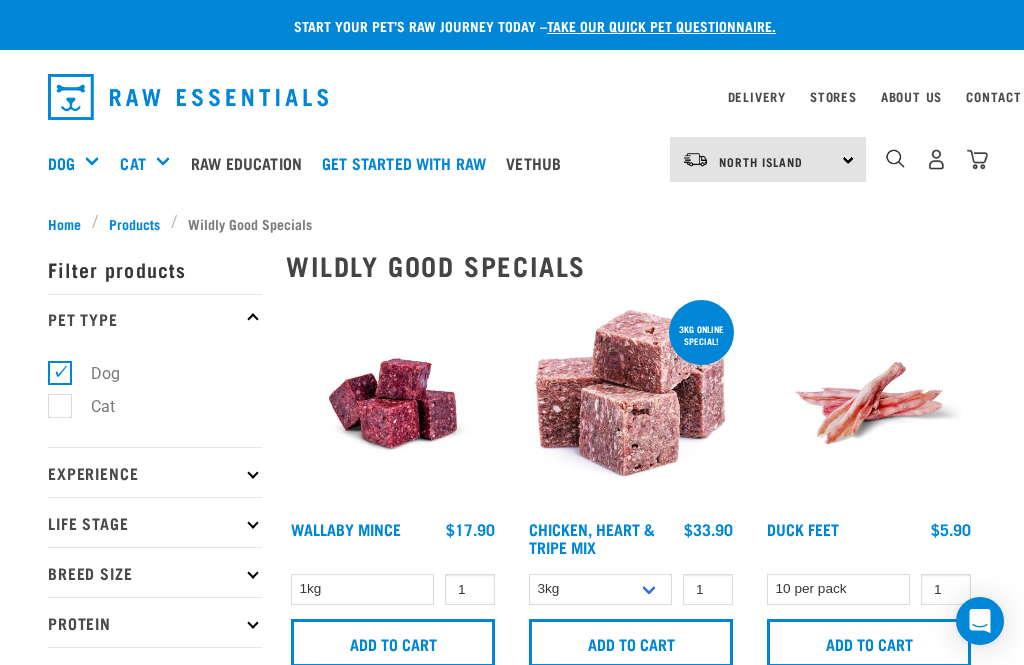 click on "Bulk Treats" at bounding box center [0, 0] 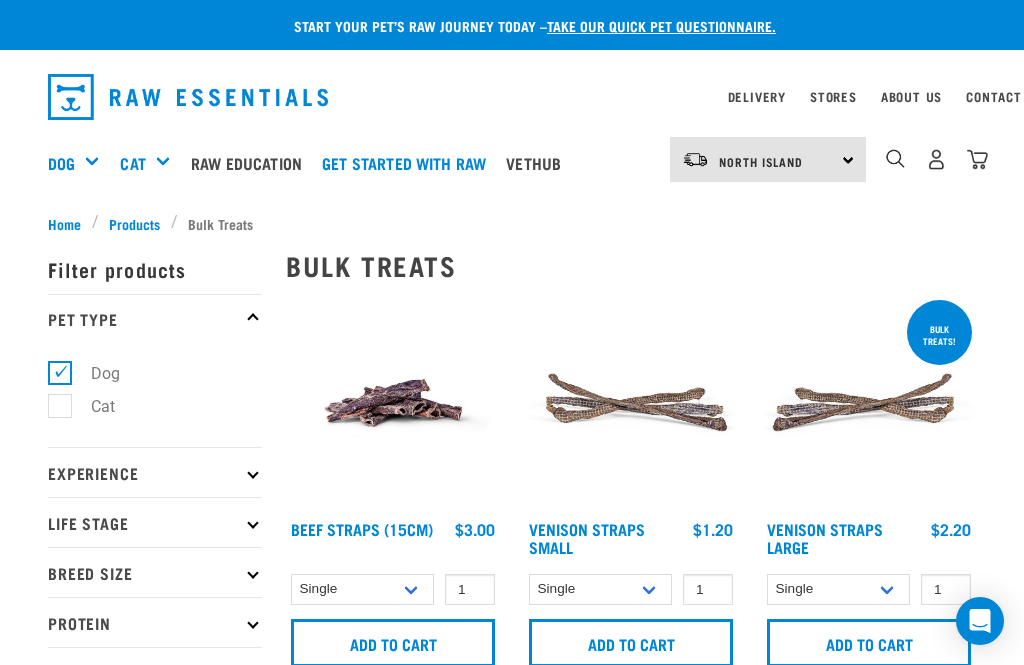 scroll, scrollTop: 0, scrollLeft: 0, axis: both 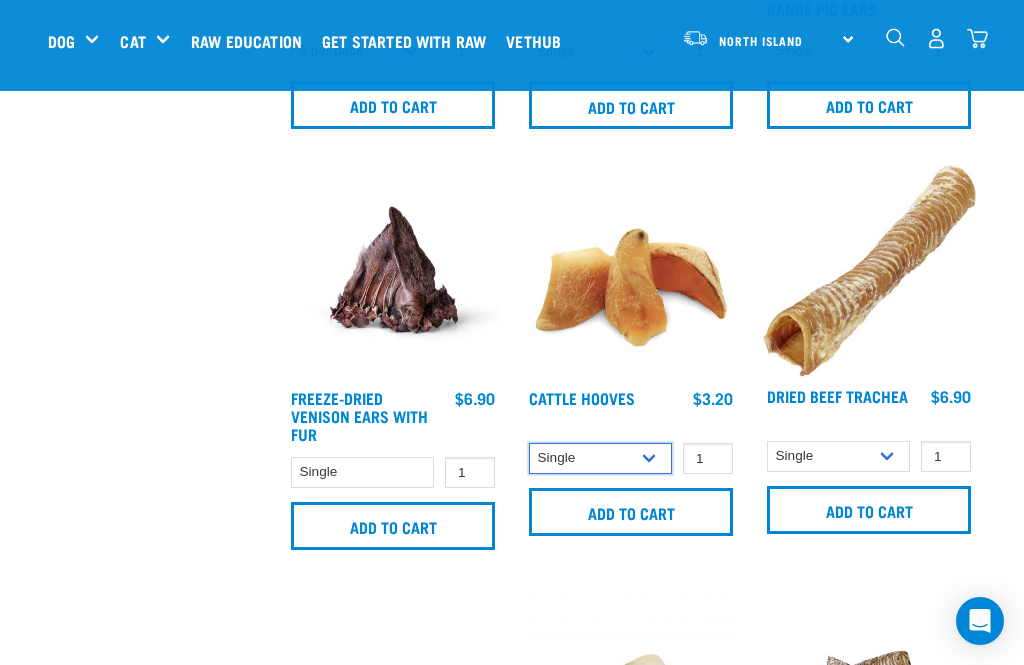 click on "Single
10 per pack
Bulk (30 pack)" at bounding box center (600, 458) 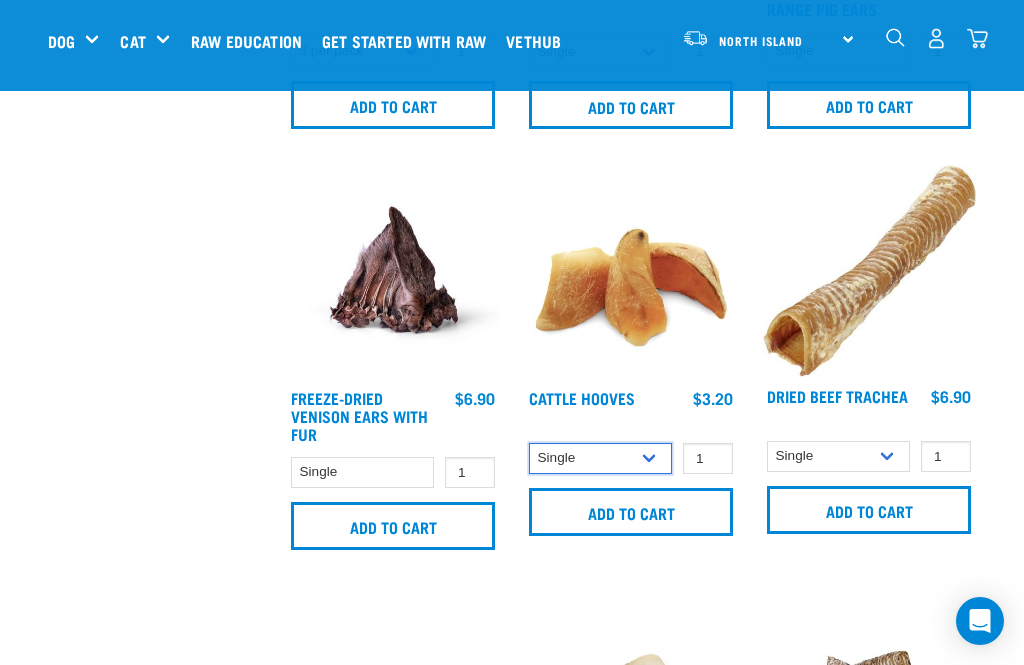 select on "724" 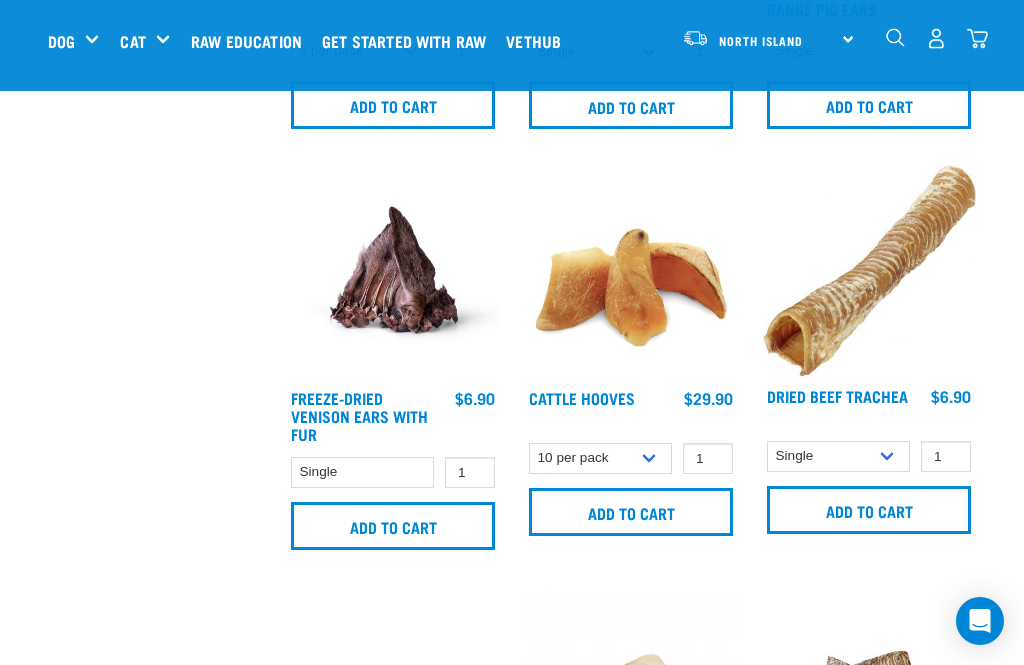 click on "Add to cart" at bounding box center [631, 512] 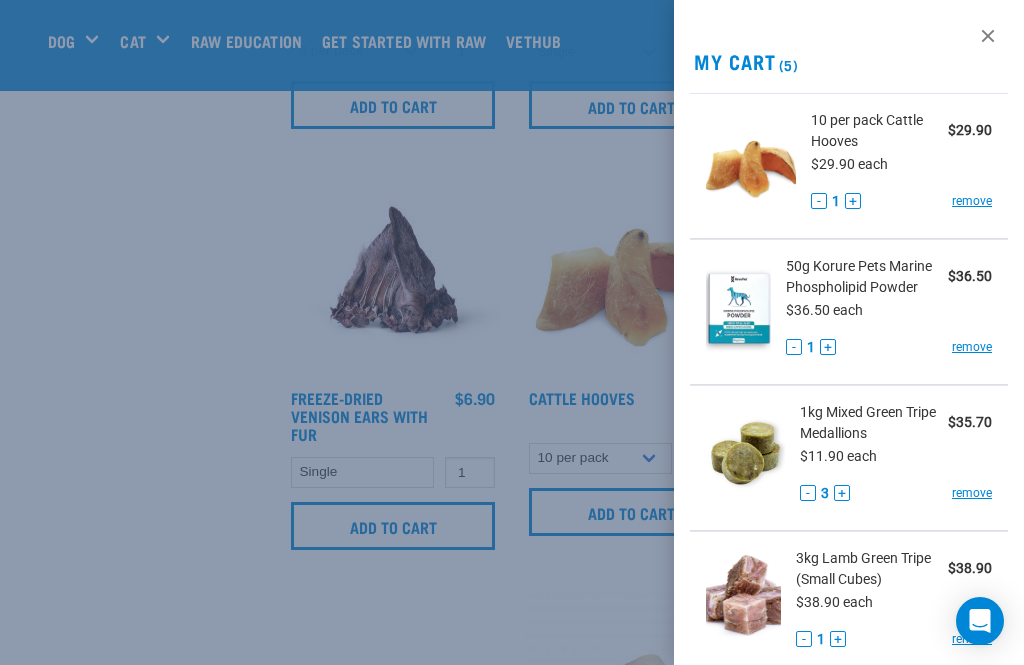 scroll, scrollTop: 0, scrollLeft: 0, axis: both 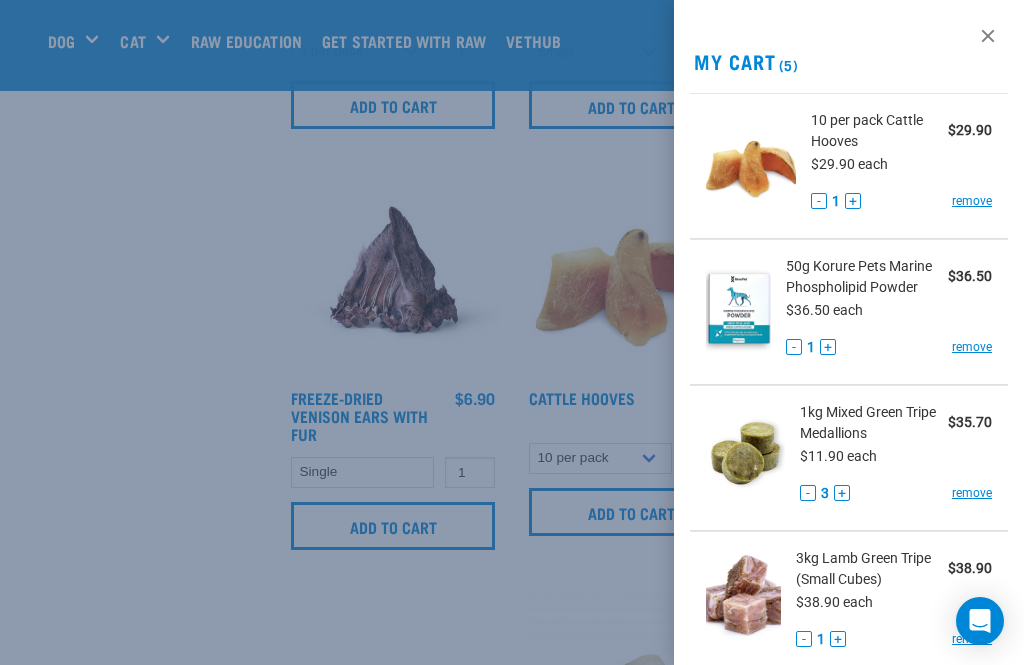 click at bounding box center (512, 332) 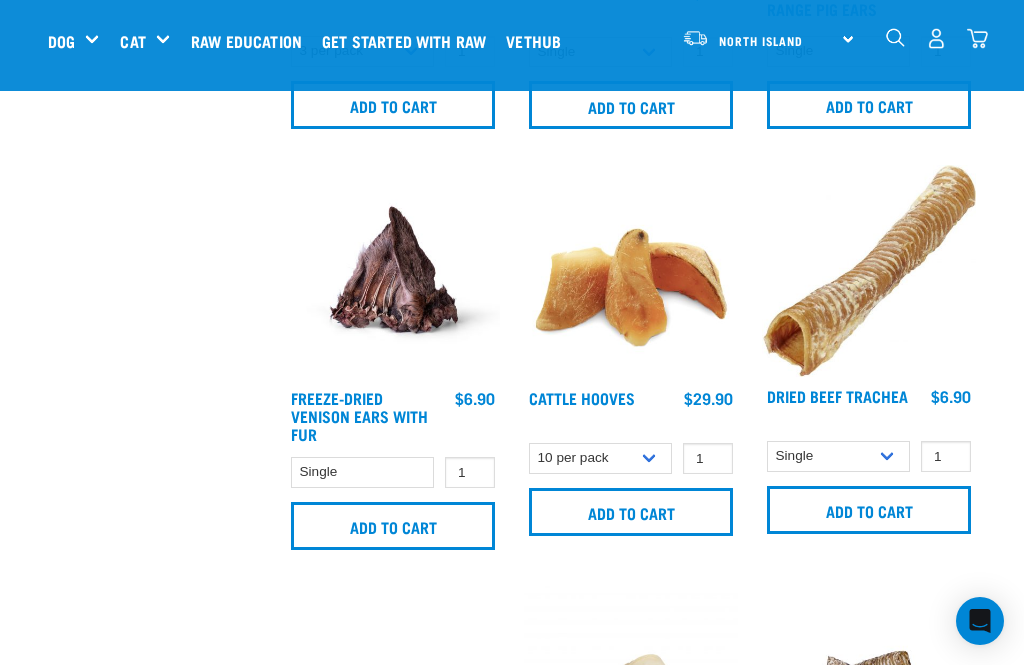 scroll, scrollTop: 2010, scrollLeft: 0, axis: vertical 